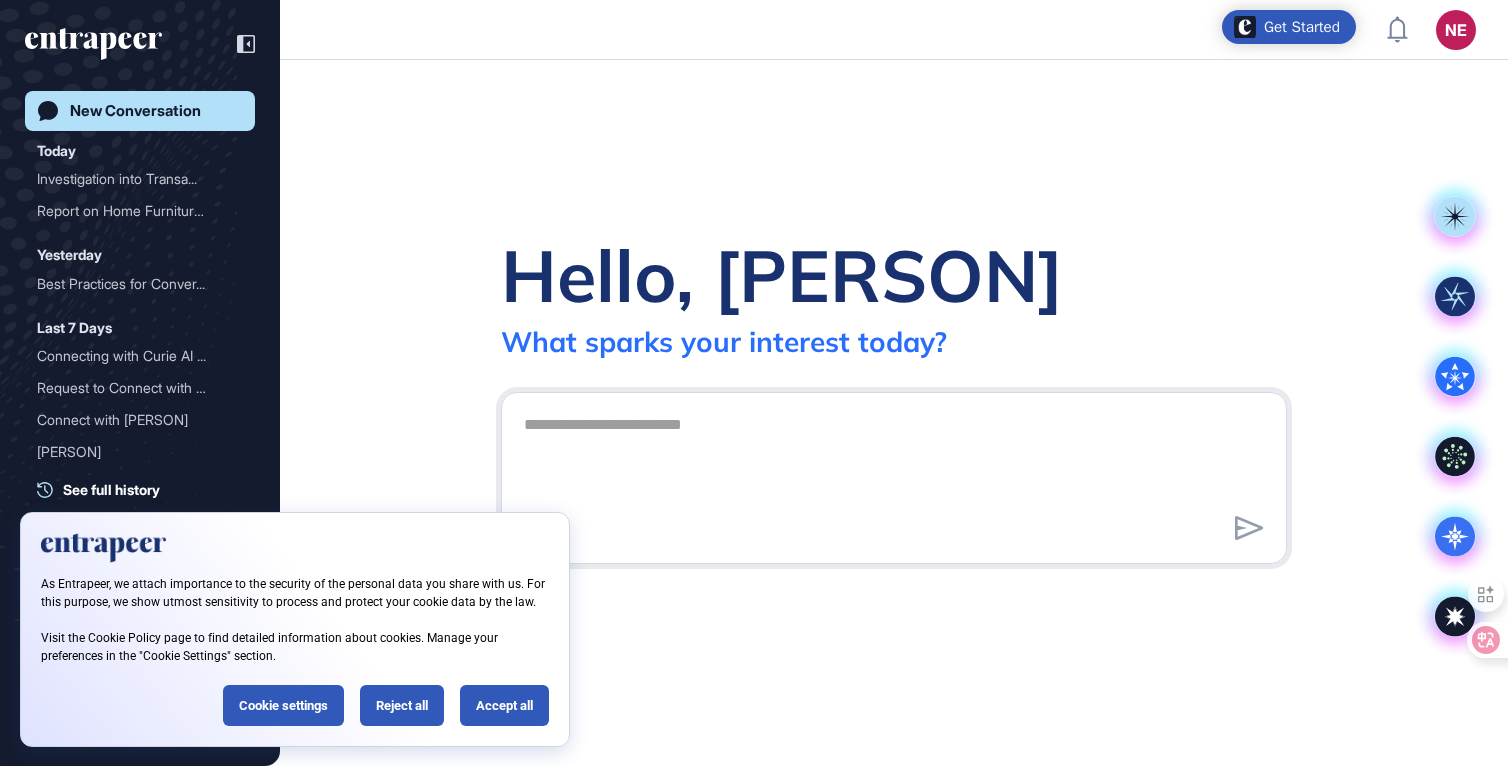 scroll, scrollTop: 0, scrollLeft: 0, axis: both 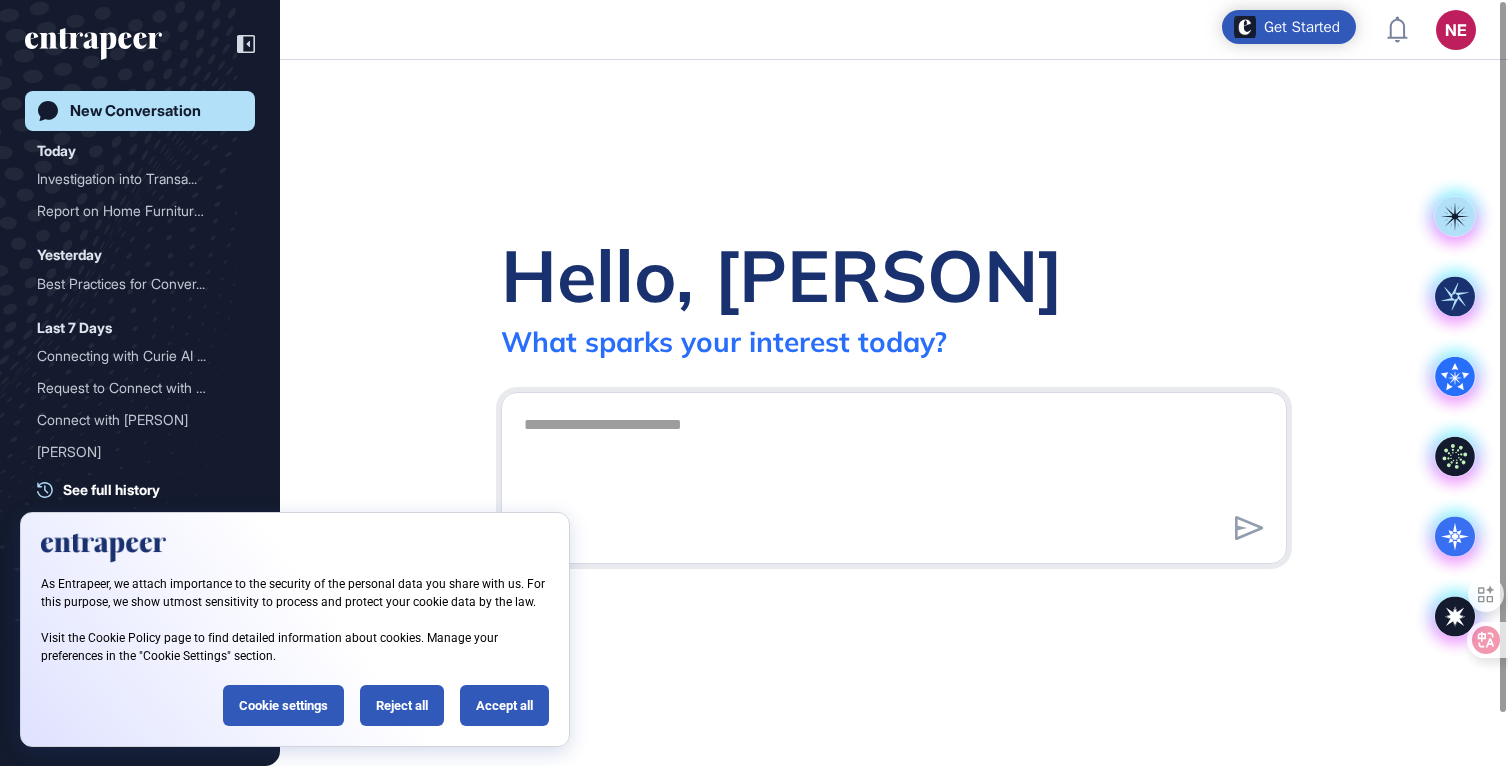 click on "Hello, [PERSON] What sparks your interest today?" 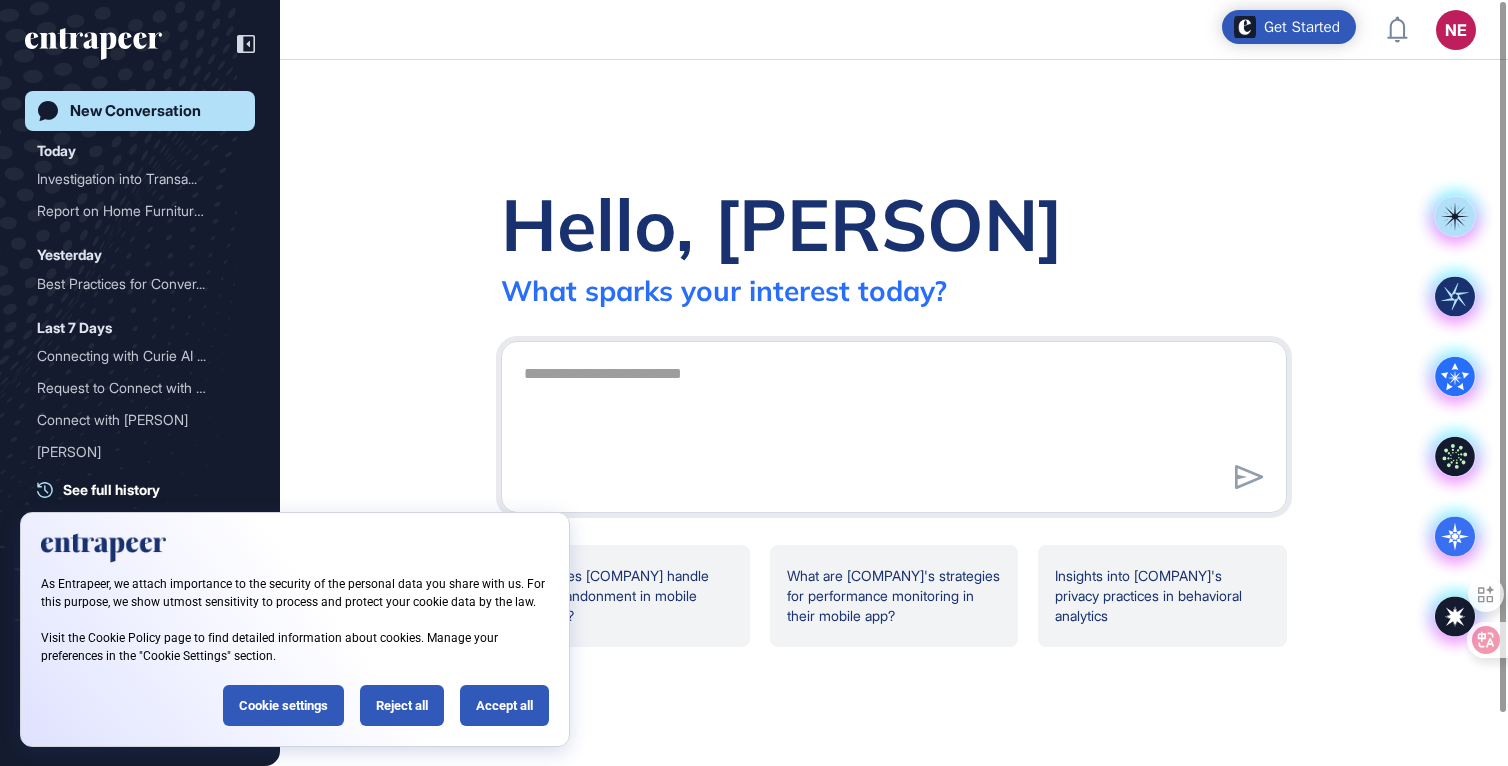 drag, startPoint x: 423, startPoint y: 232, endPoint x: 498, endPoint y: 388, distance: 173.09247 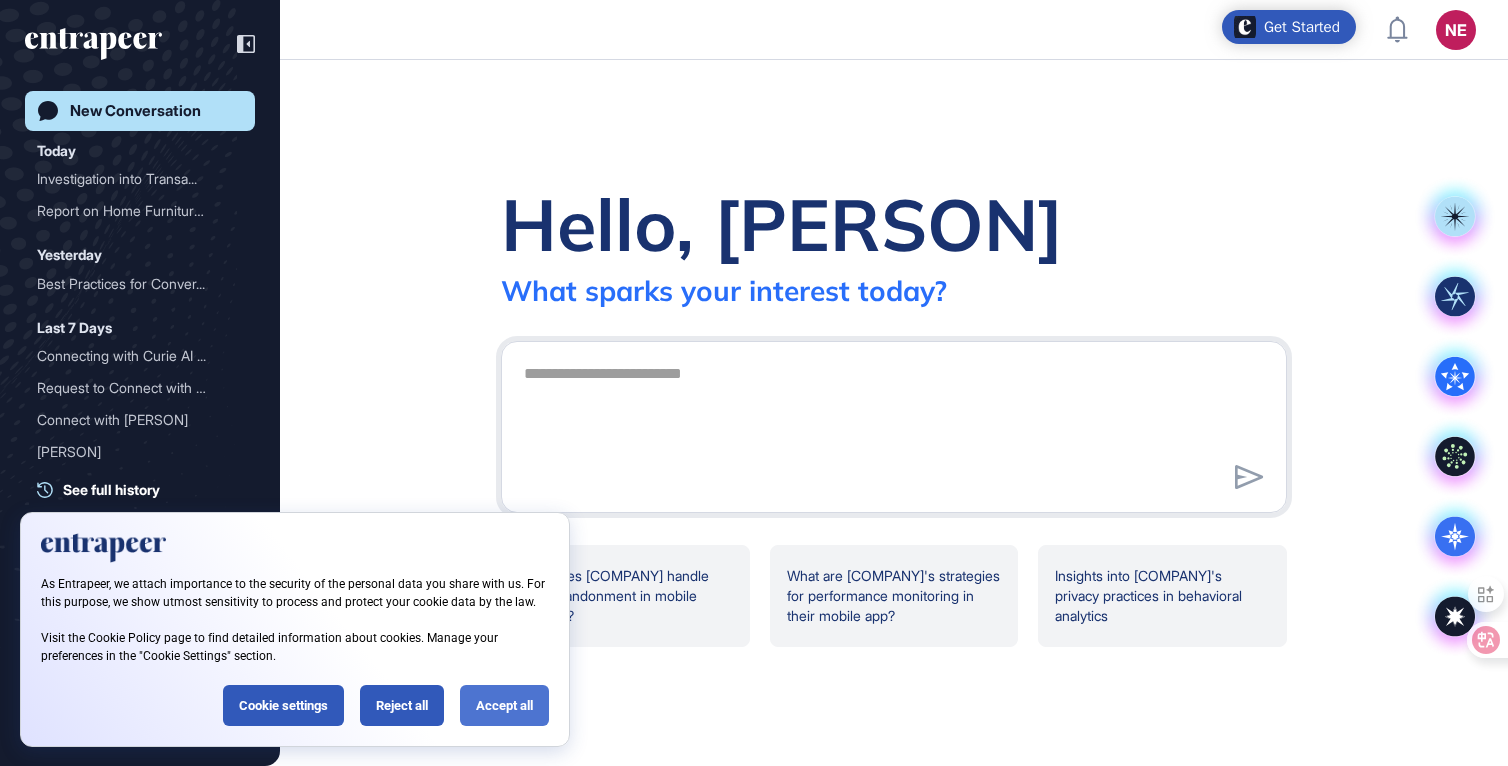 click on "Accept all" 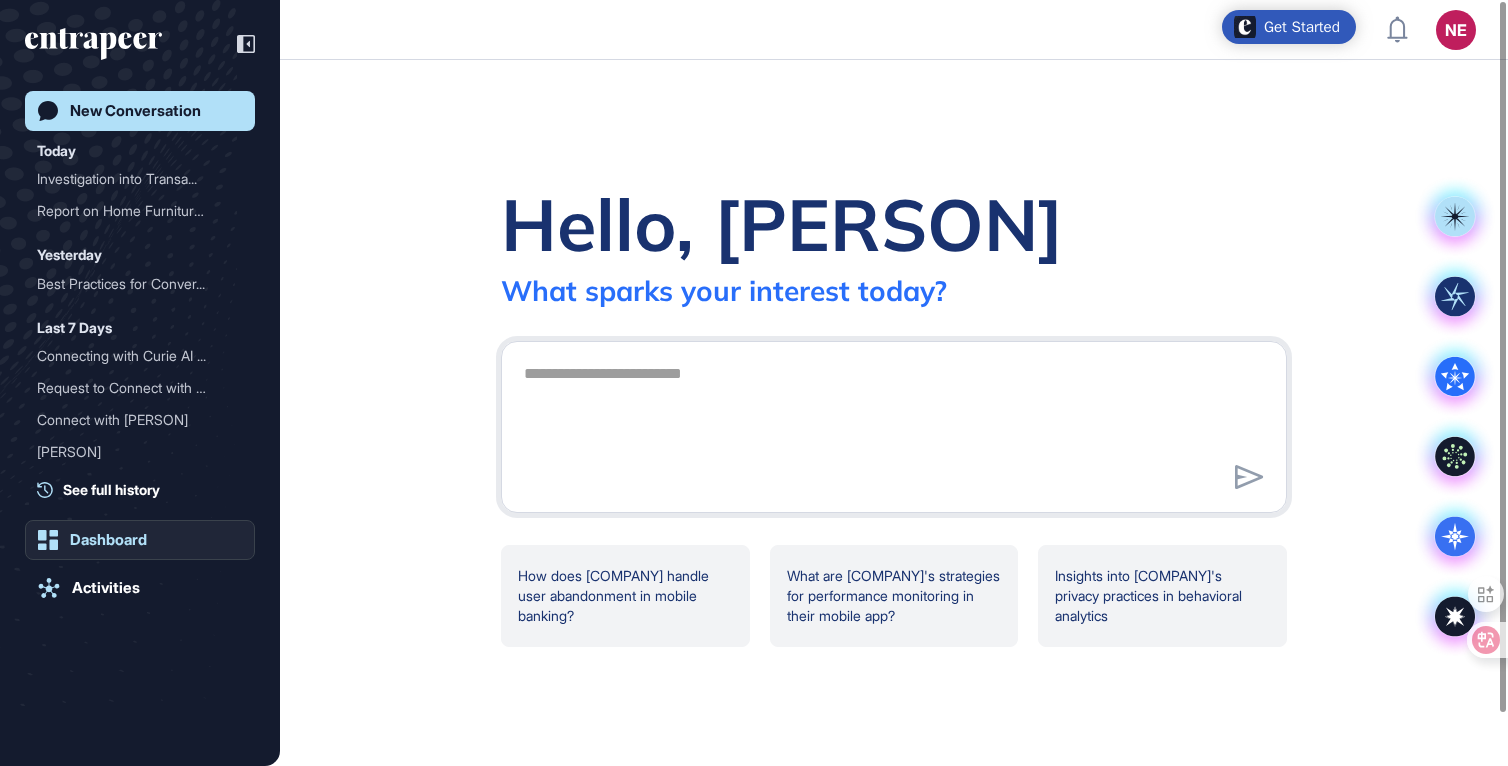 click on "Dashboard" at bounding box center [108, 540] 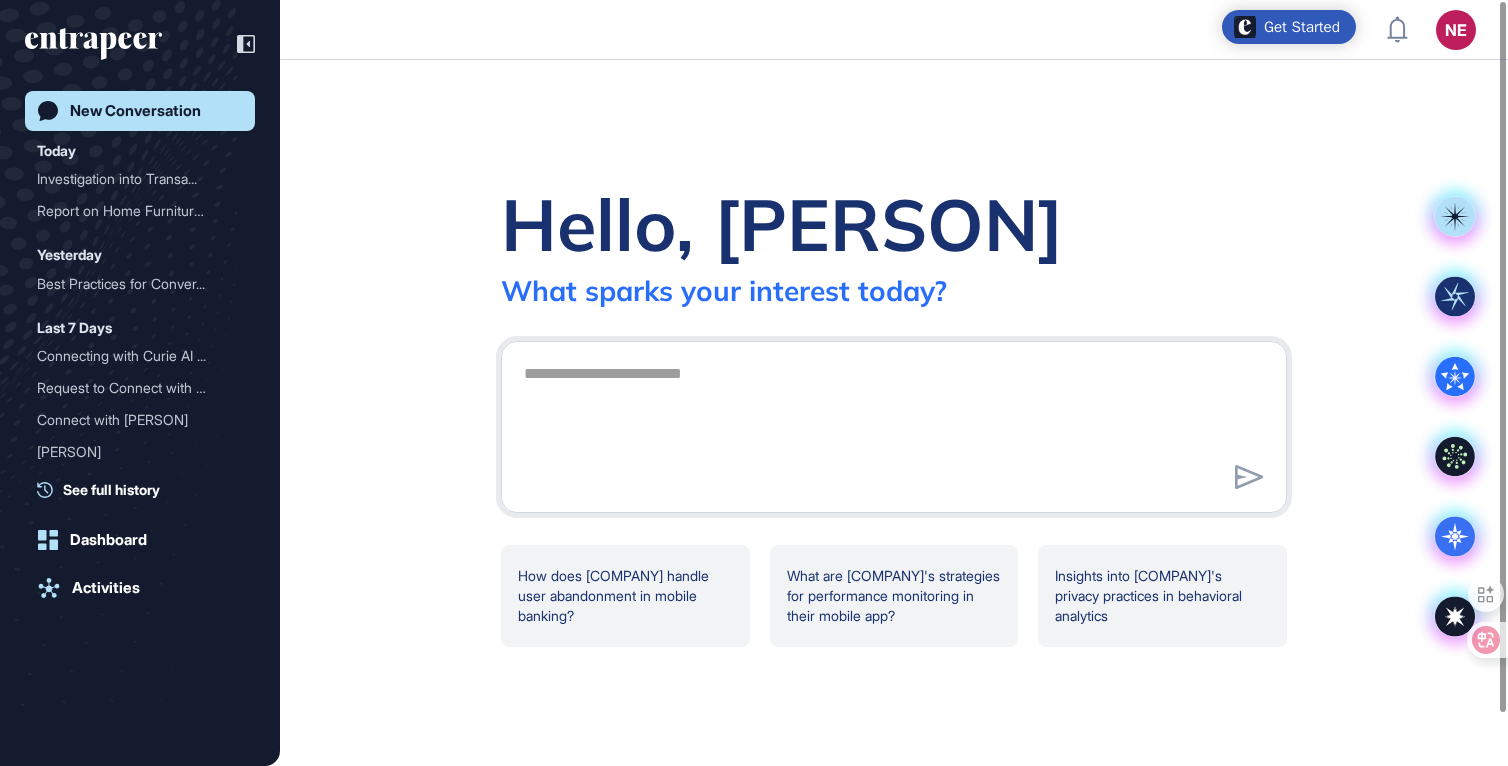 click on "New Conversation Today Investigation into Transa... Report on Home Furniture ... Yesterday Best Practices for Conver... Last 7 Days Connecting with [COMPANY] AI ... Request to Connect with [PERSON]... Connect with [PERSON] [PERSON] [COMPANY] Exploring Non-Intrusive B... Last 30 Days Market Research for [COMPANY]... Global Market Research on... Market Research for [COMPANY]... Maritime Industry Outlook... Maritime Industry Outlook... Maritime Industry Outlook... Maritime Industry Outlook... [COMPANY] Maritime Industry Outlook... UAE Maritime Industry Out... Exploring the Role of AI ... Maritime Industry Outlook... AI Agents in Consultancy Generative AI Application... Global Overview of Steel ... Deepseek News Coverage fo... Maritime Industry Outlook... Maritime Industry Outlook... Maritime Industry Outlook... Maritime Industry Outlook... See full history Dashboard Activities" at bounding box center [140, 403] 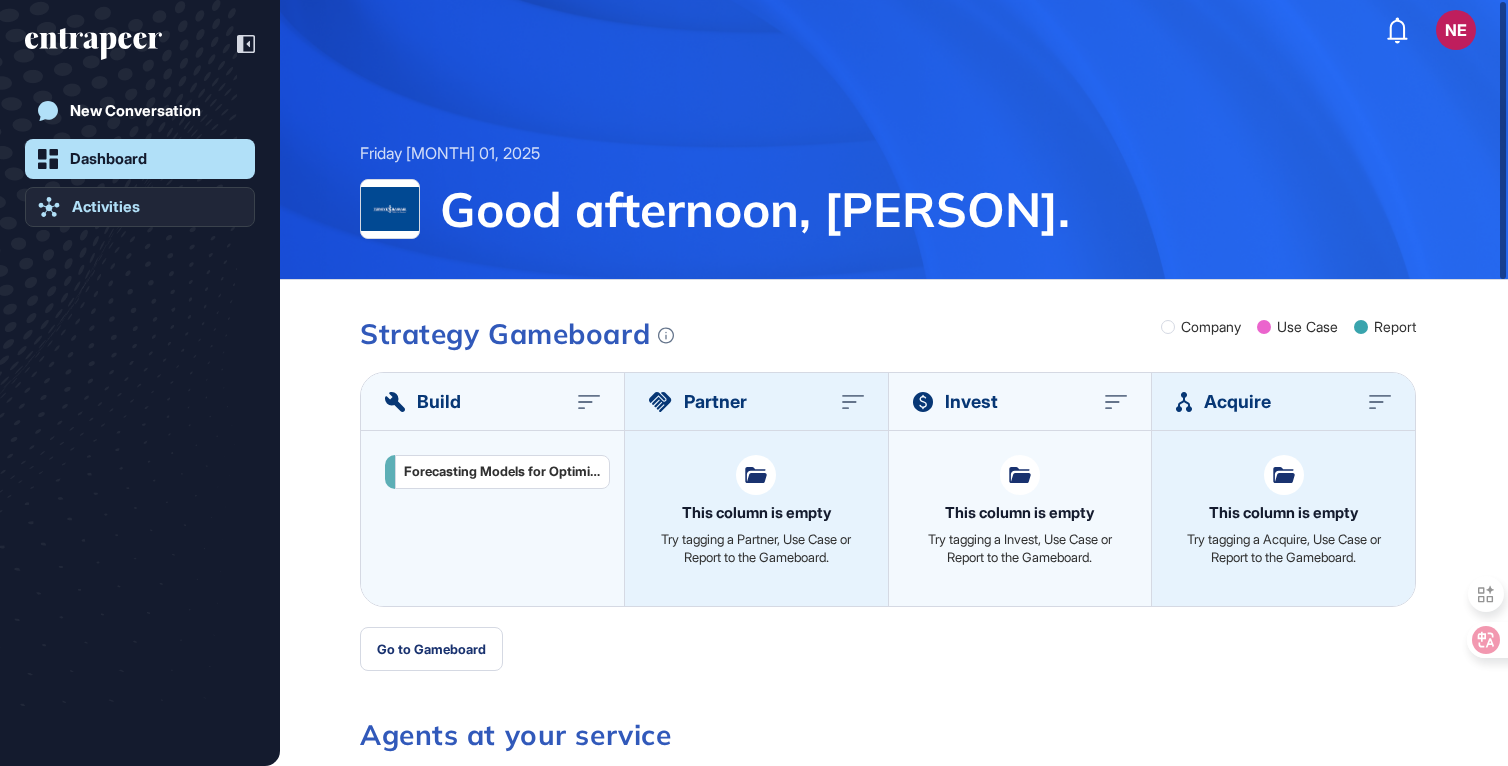 click on "Activities" 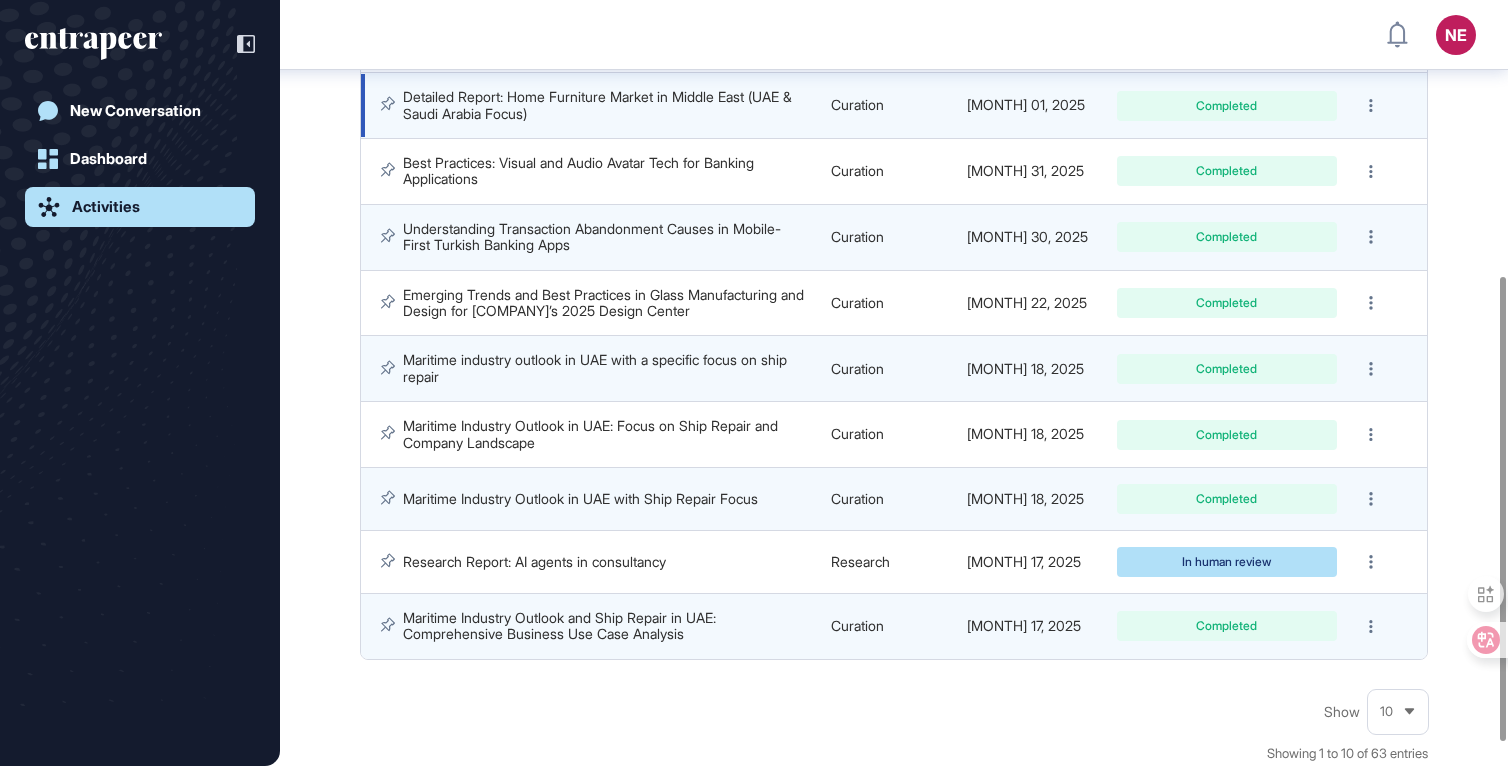 scroll, scrollTop: 492, scrollLeft: 0, axis: vertical 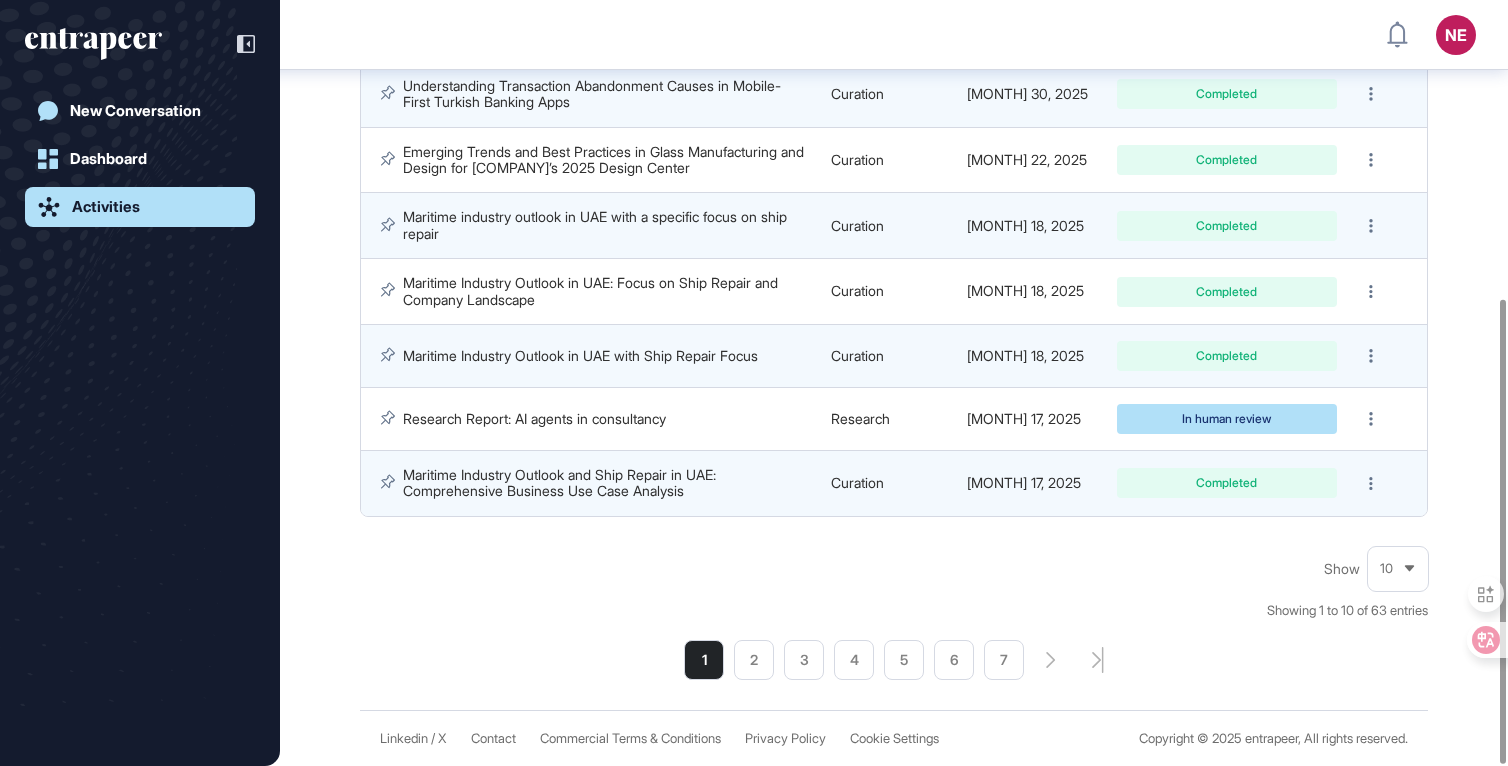 drag, startPoint x: 753, startPoint y: 664, endPoint x: 855, endPoint y: 610, distance: 115.41231 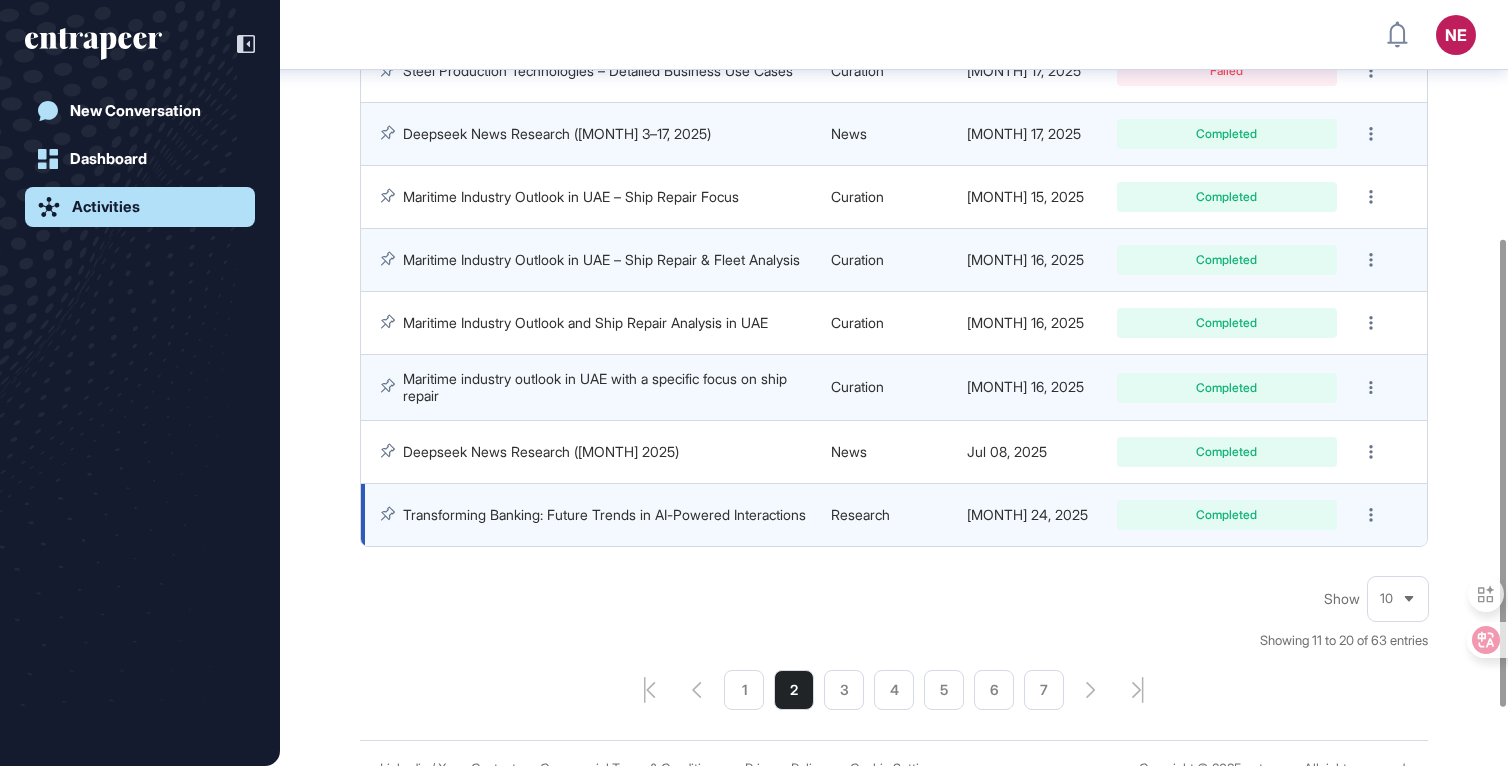 scroll, scrollTop: 447, scrollLeft: 0, axis: vertical 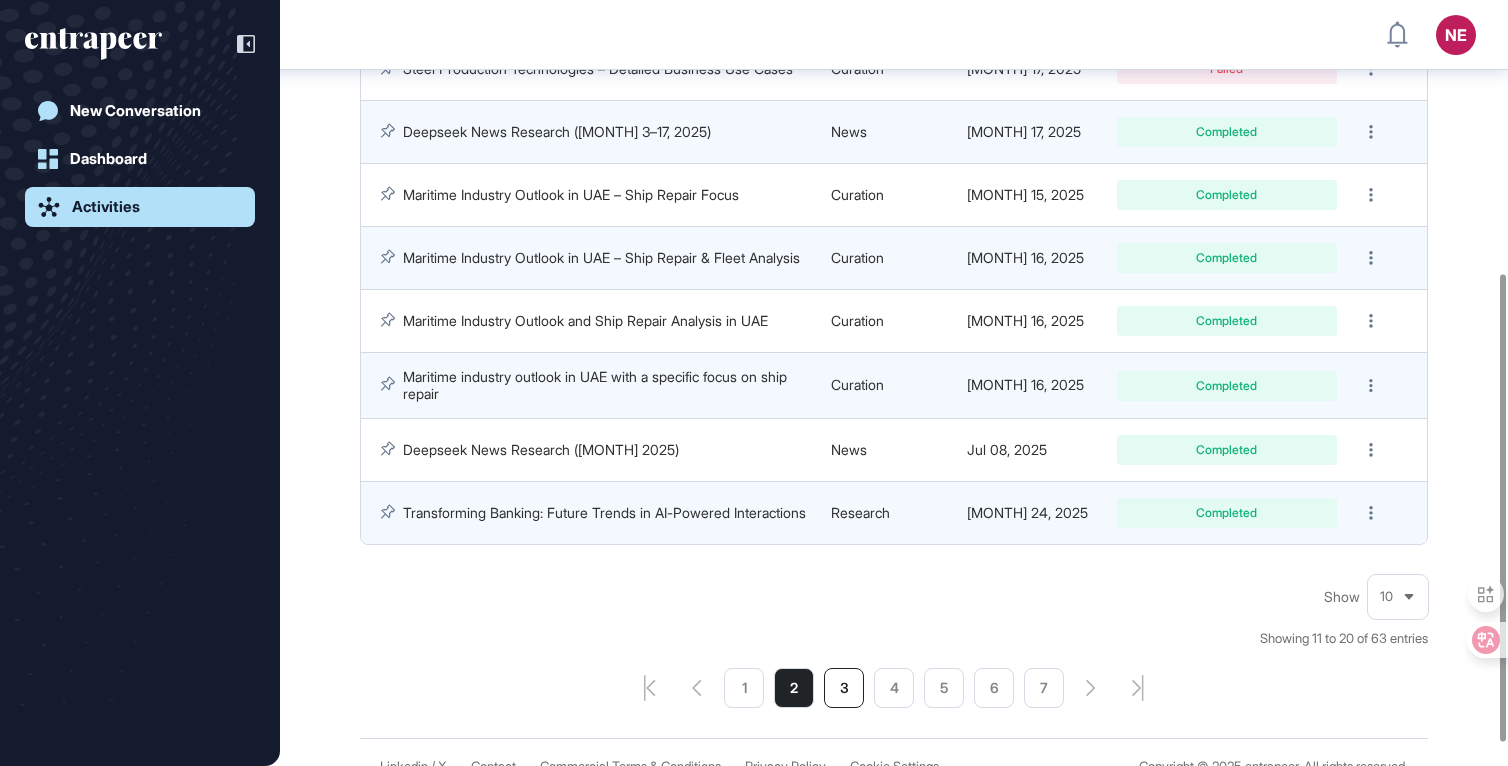 click on "3" at bounding box center (844, 688) 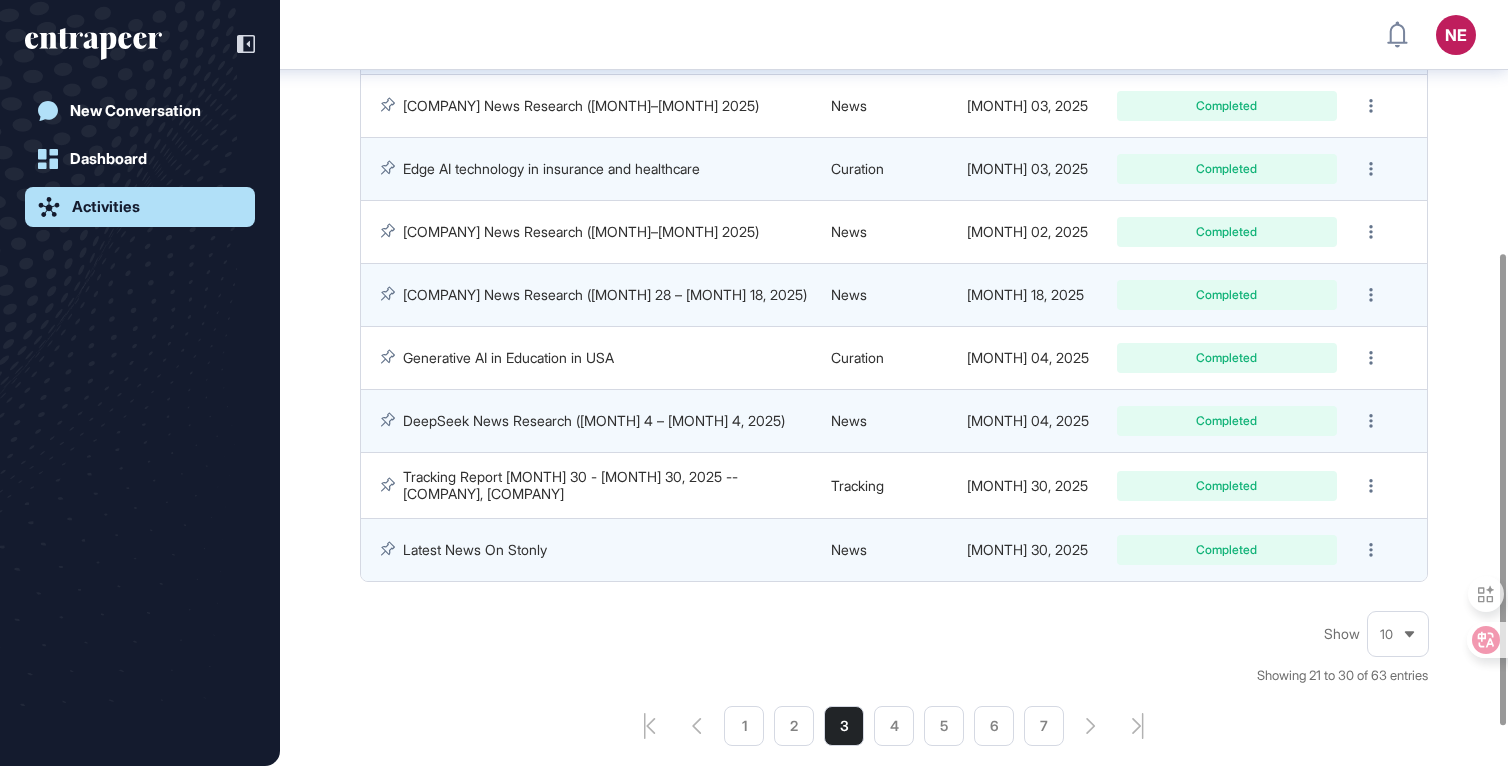 scroll, scrollTop: 406, scrollLeft: 0, axis: vertical 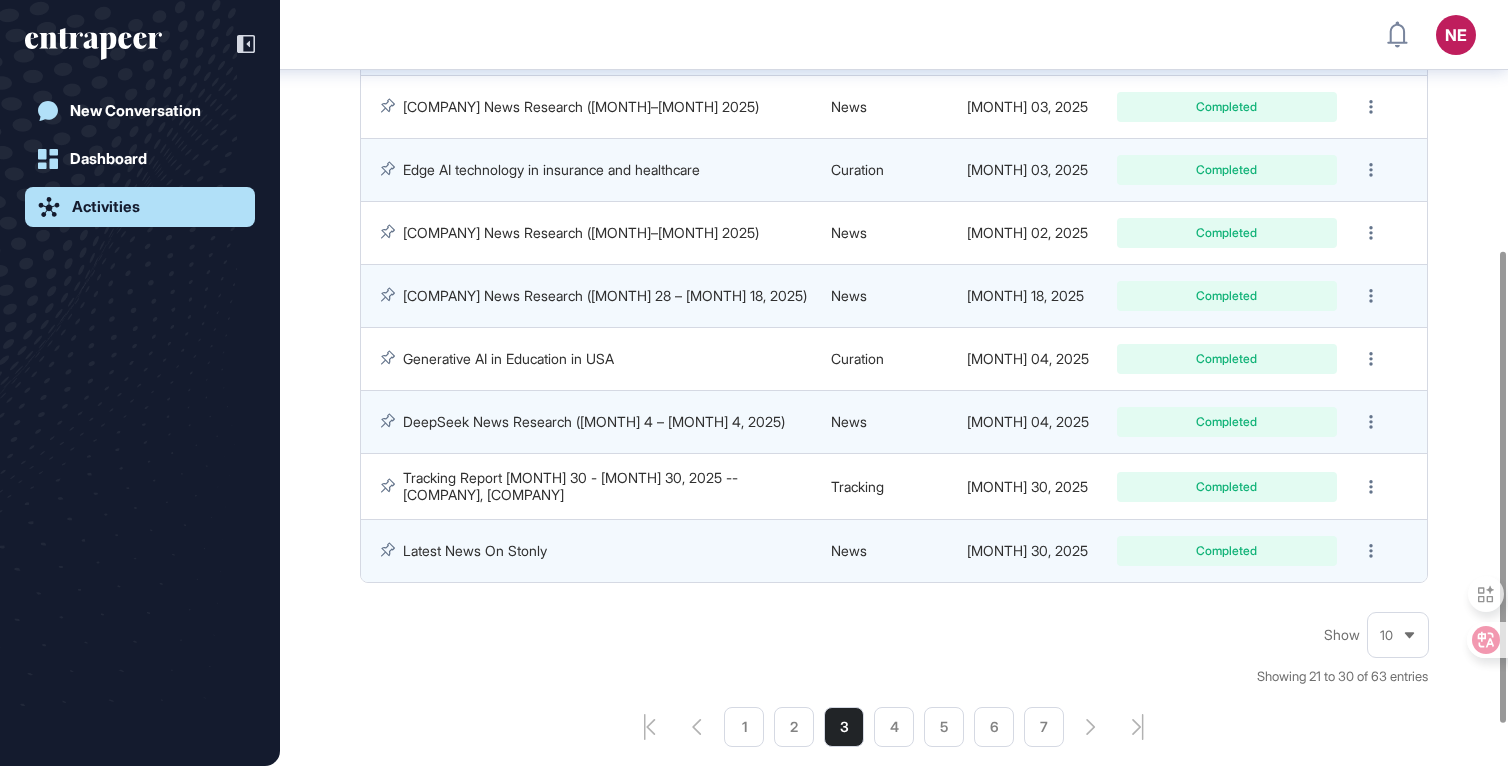 drag, startPoint x: 896, startPoint y: 726, endPoint x: 929, endPoint y: 594, distance: 136.06248 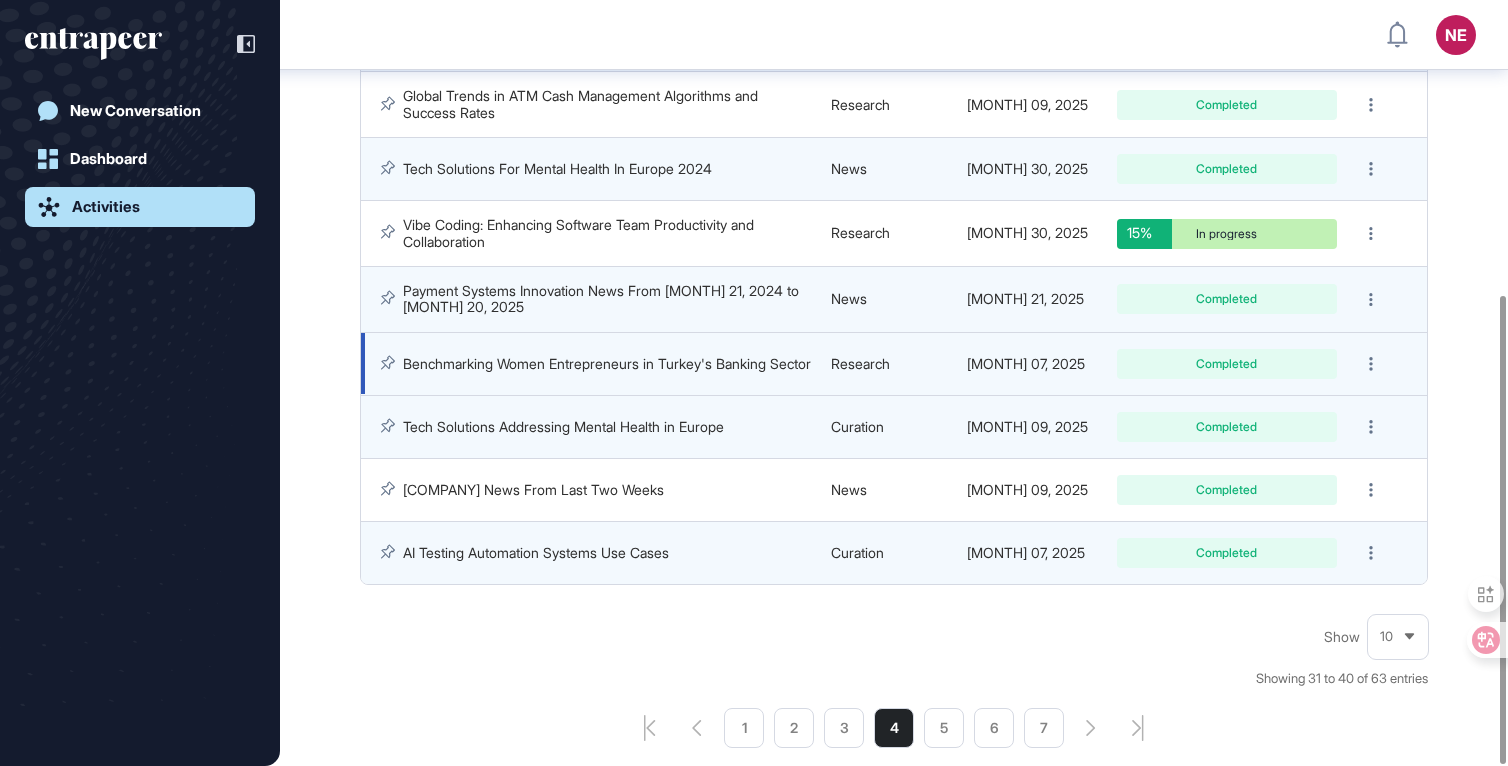 scroll, scrollTop: 481, scrollLeft: 0, axis: vertical 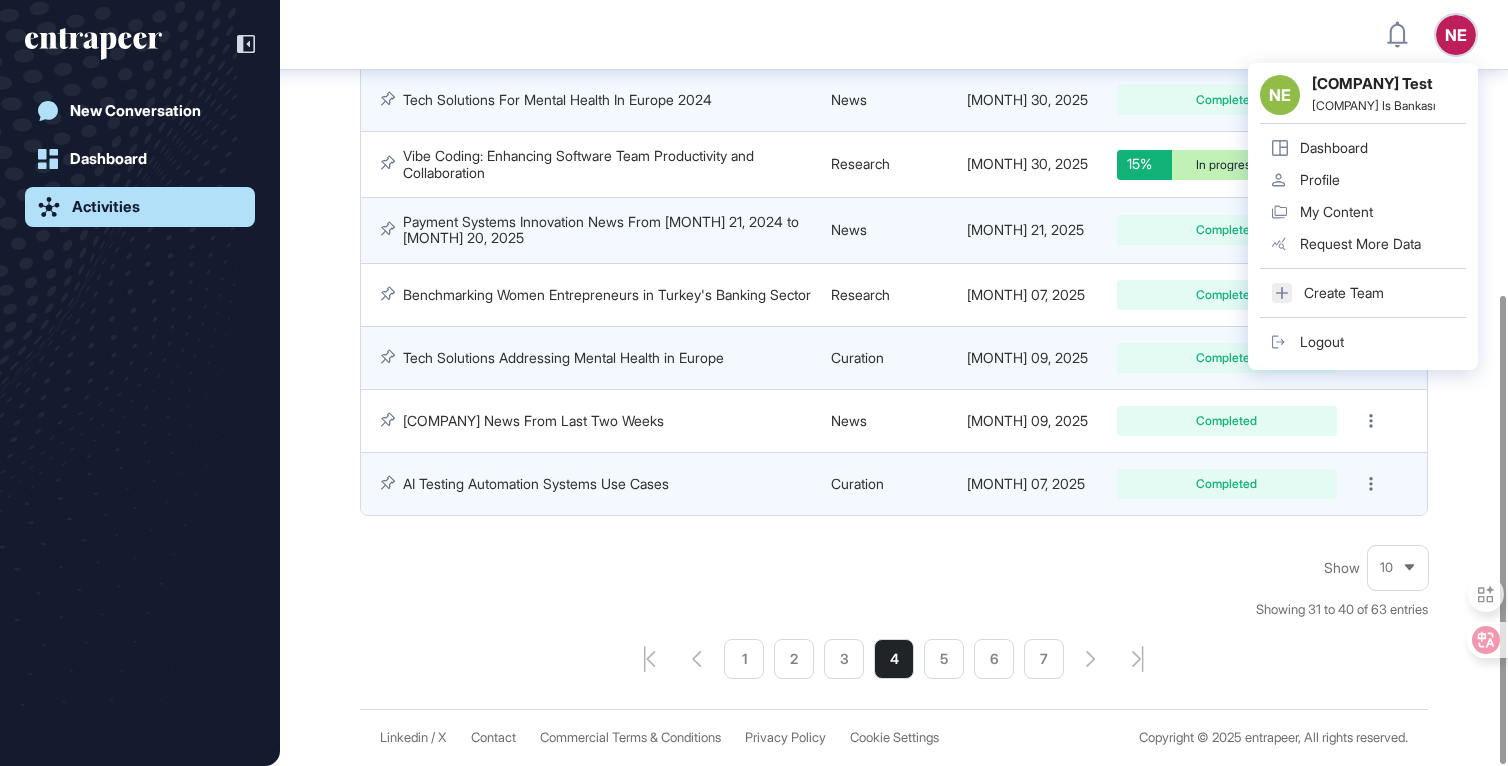 click on "NE NE [COMPANY] Test [COMPANY] Is Bankası Dashboard Profile My Content Request More Data Create Team Logout" at bounding box center [754, 35] 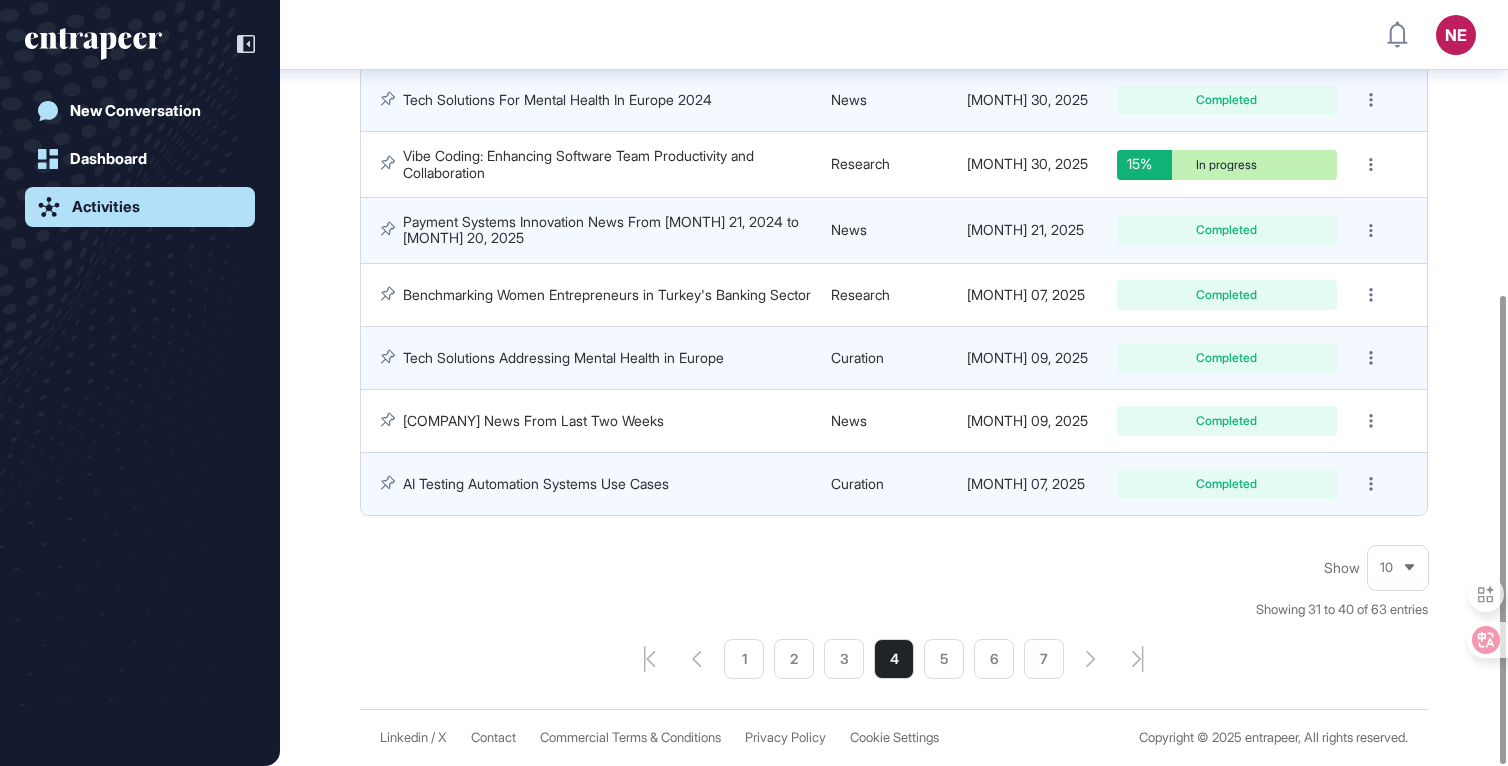 drag, startPoint x: 939, startPoint y: 667, endPoint x: 856, endPoint y: 613, distance: 99.0202 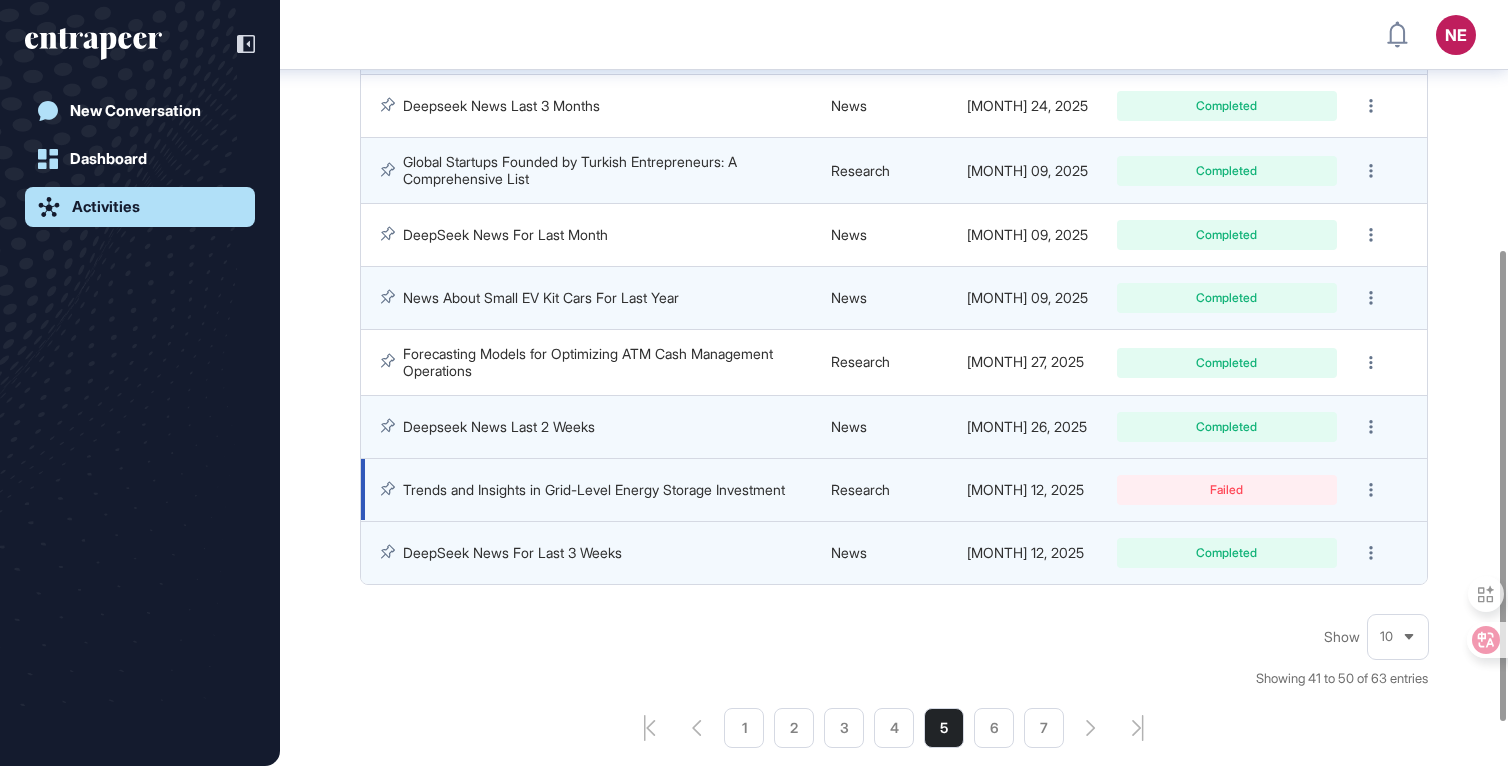 scroll, scrollTop: 409, scrollLeft: 0, axis: vertical 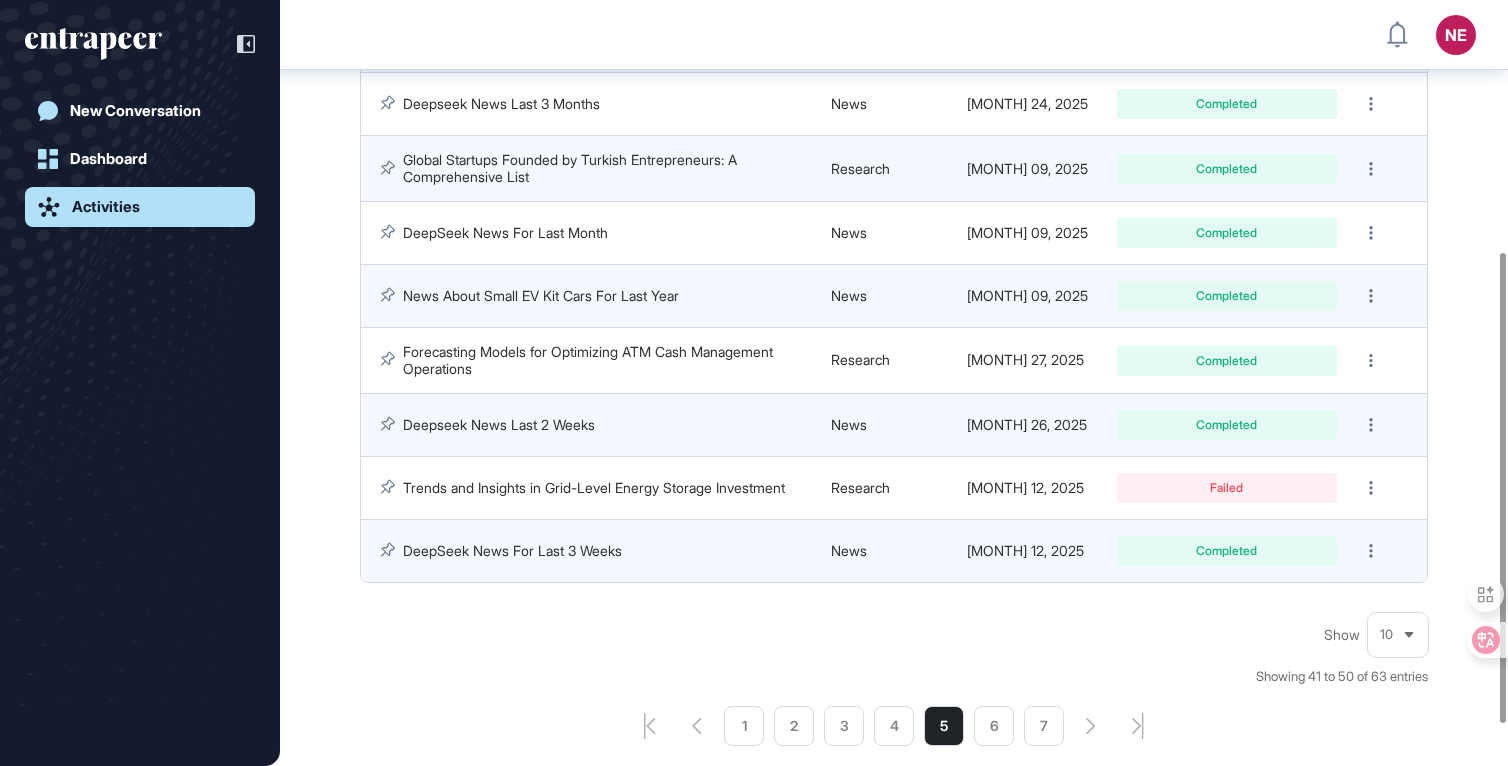 drag, startPoint x: 996, startPoint y: 725, endPoint x: 833, endPoint y: 661, distance: 175.11424 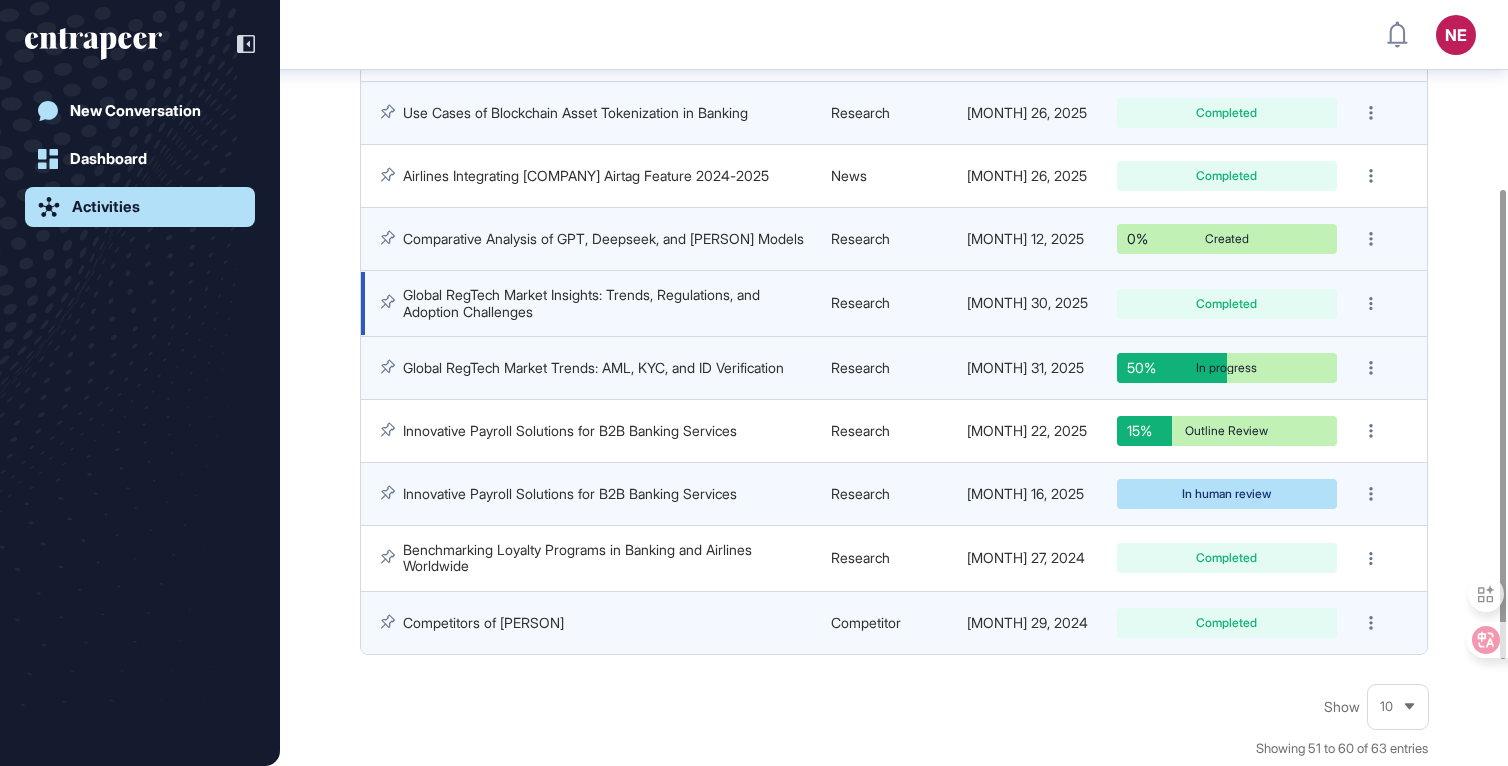scroll, scrollTop: 478, scrollLeft: 0, axis: vertical 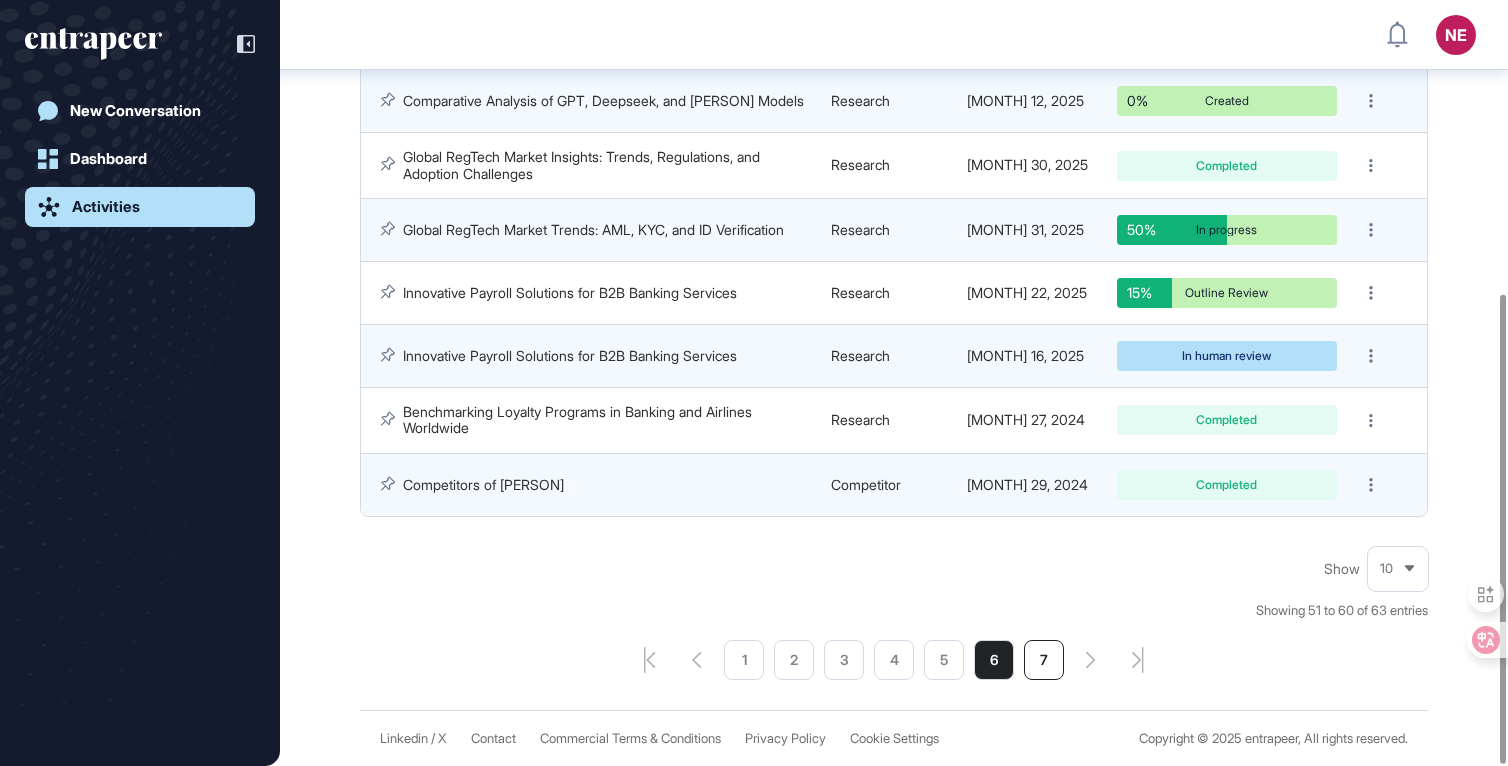 click on "7" at bounding box center (1044, 660) 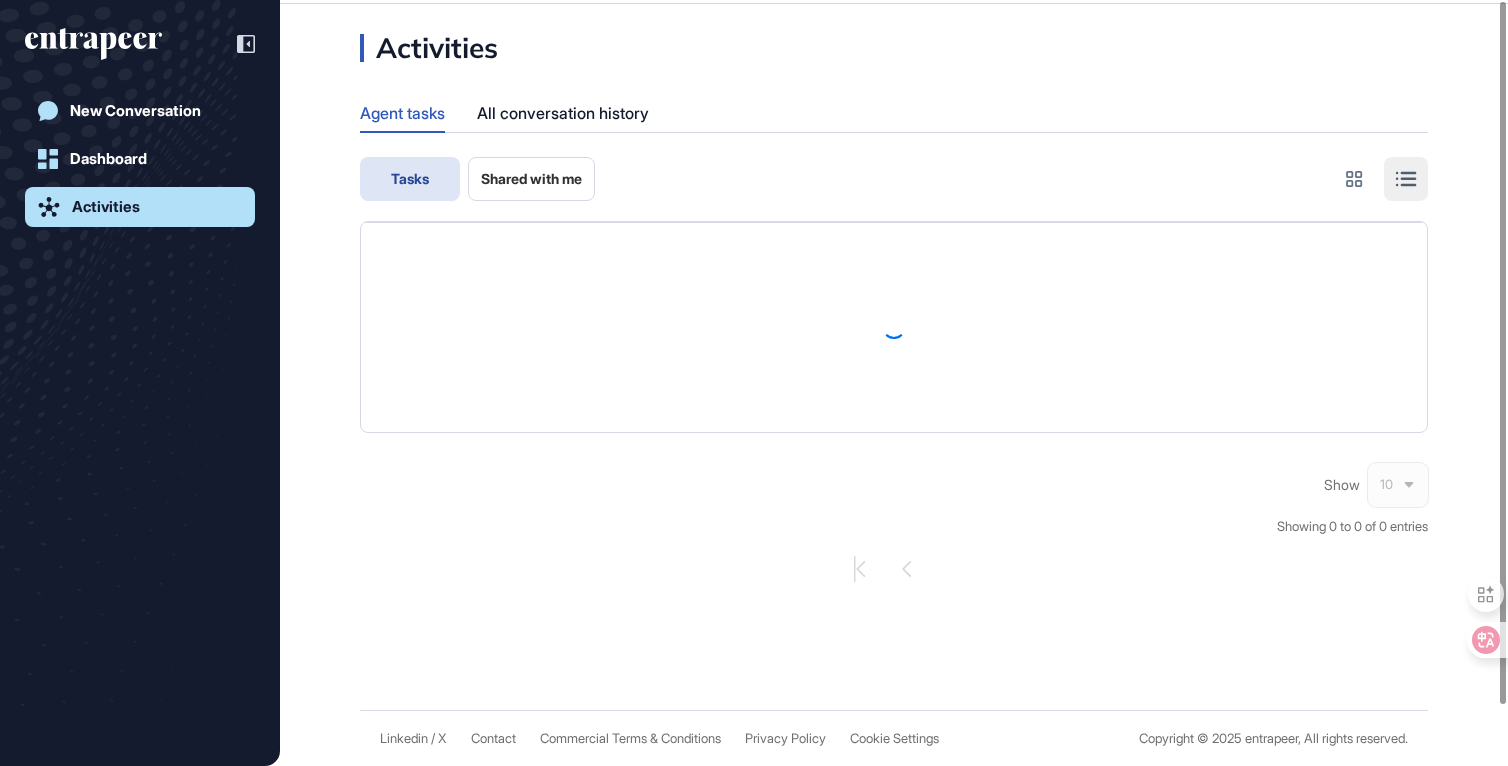 scroll, scrollTop: 0, scrollLeft: 0, axis: both 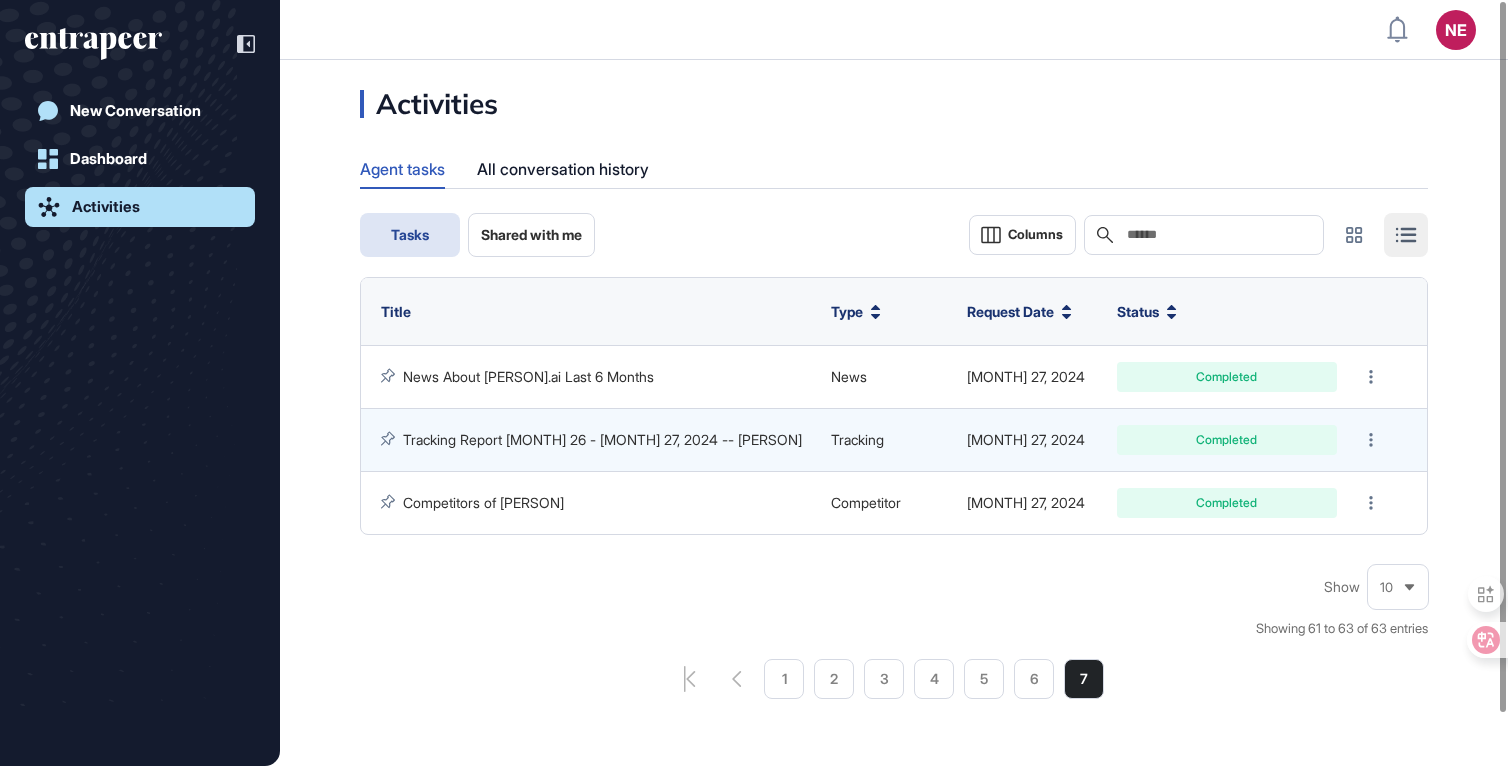drag, startPoint x: 773, startPoint y: 667, endPoint x: 384, endPoint y: 403, distance: 470.12445 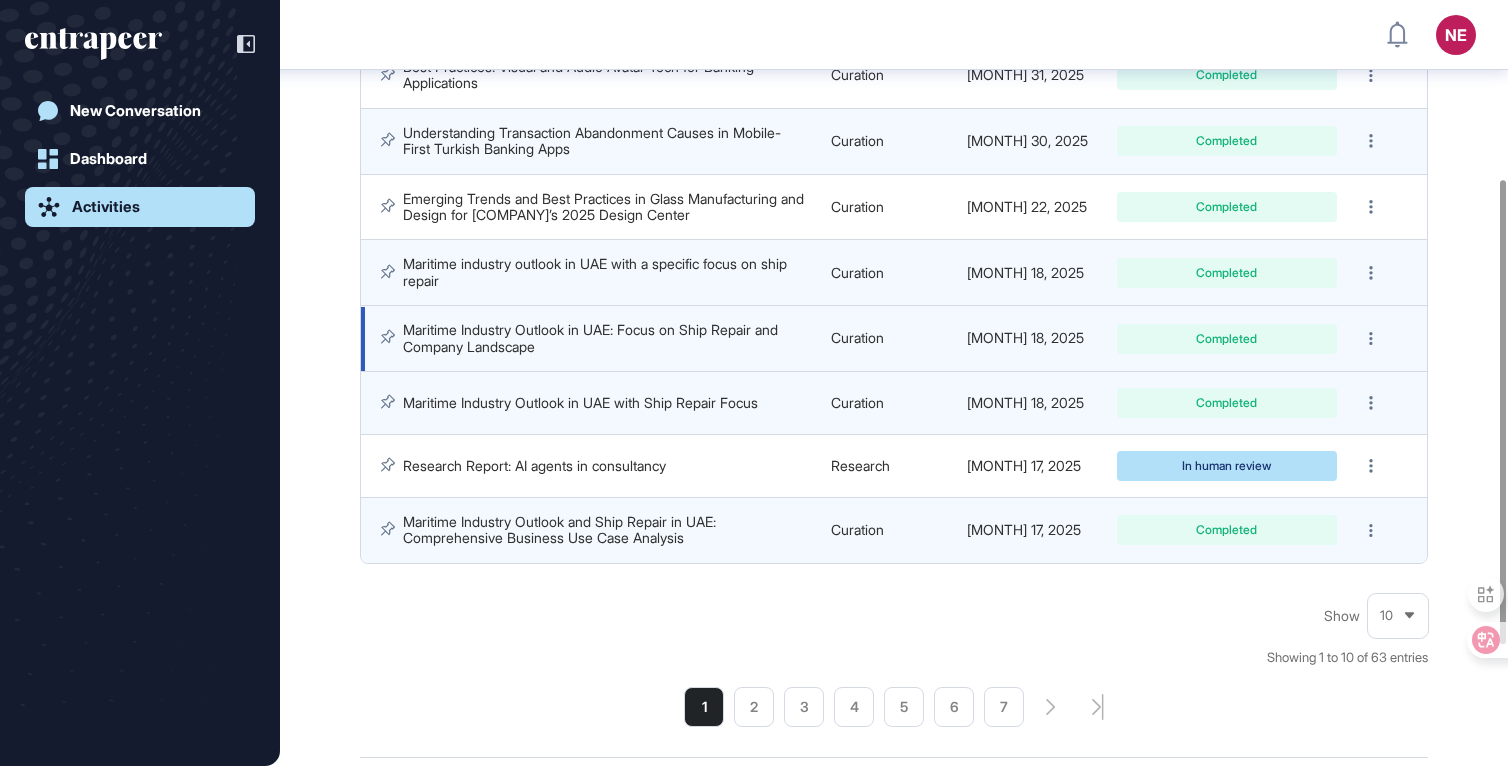 scroll, scrollTop: 492, scrollLeft: 0, axis: vertical 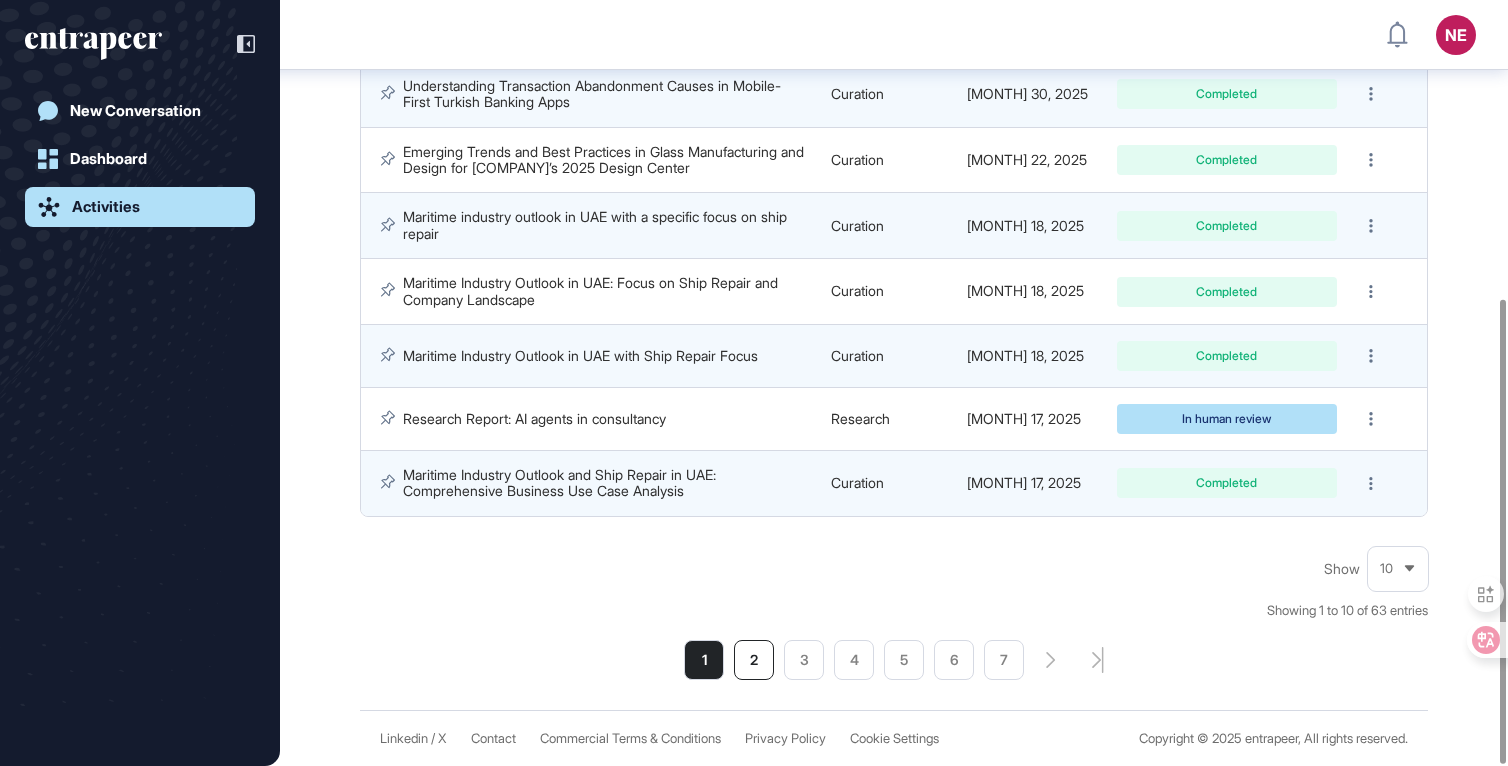 click on "2" at bounding box center (754, 660) 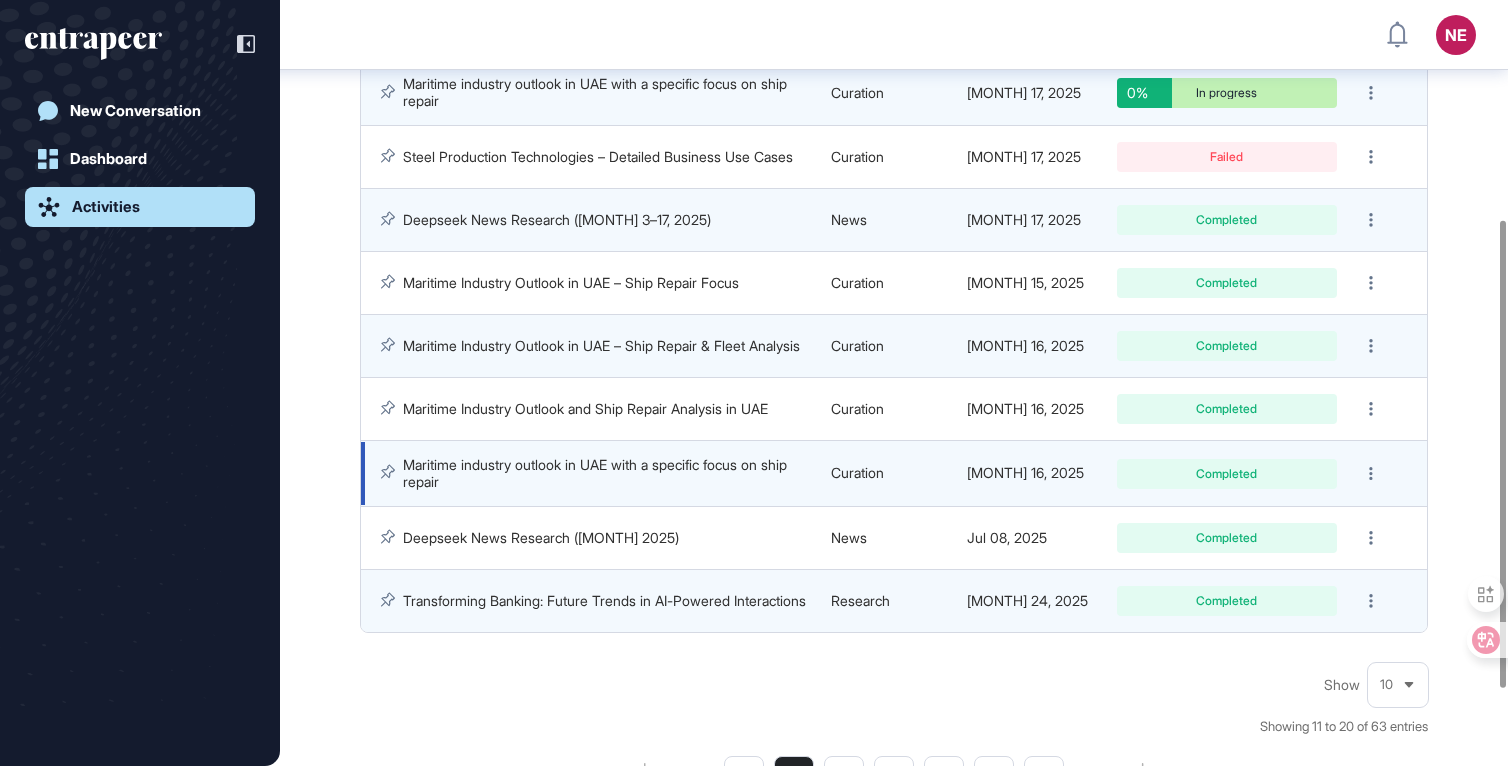 scroll, scrollTop: 484, scrollLeft: 0, axis: vertical 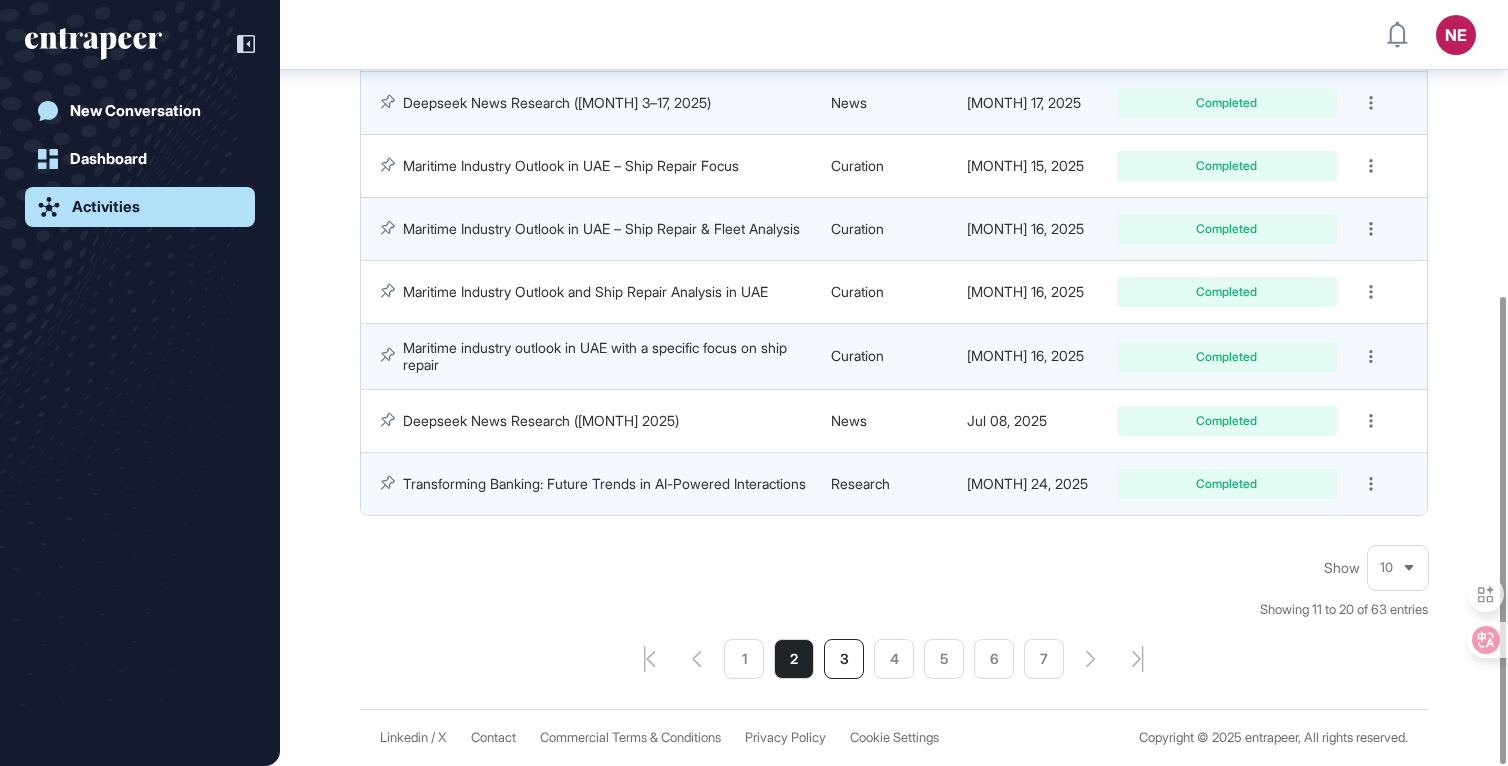 click on "3" at bounding box center (844, 659) 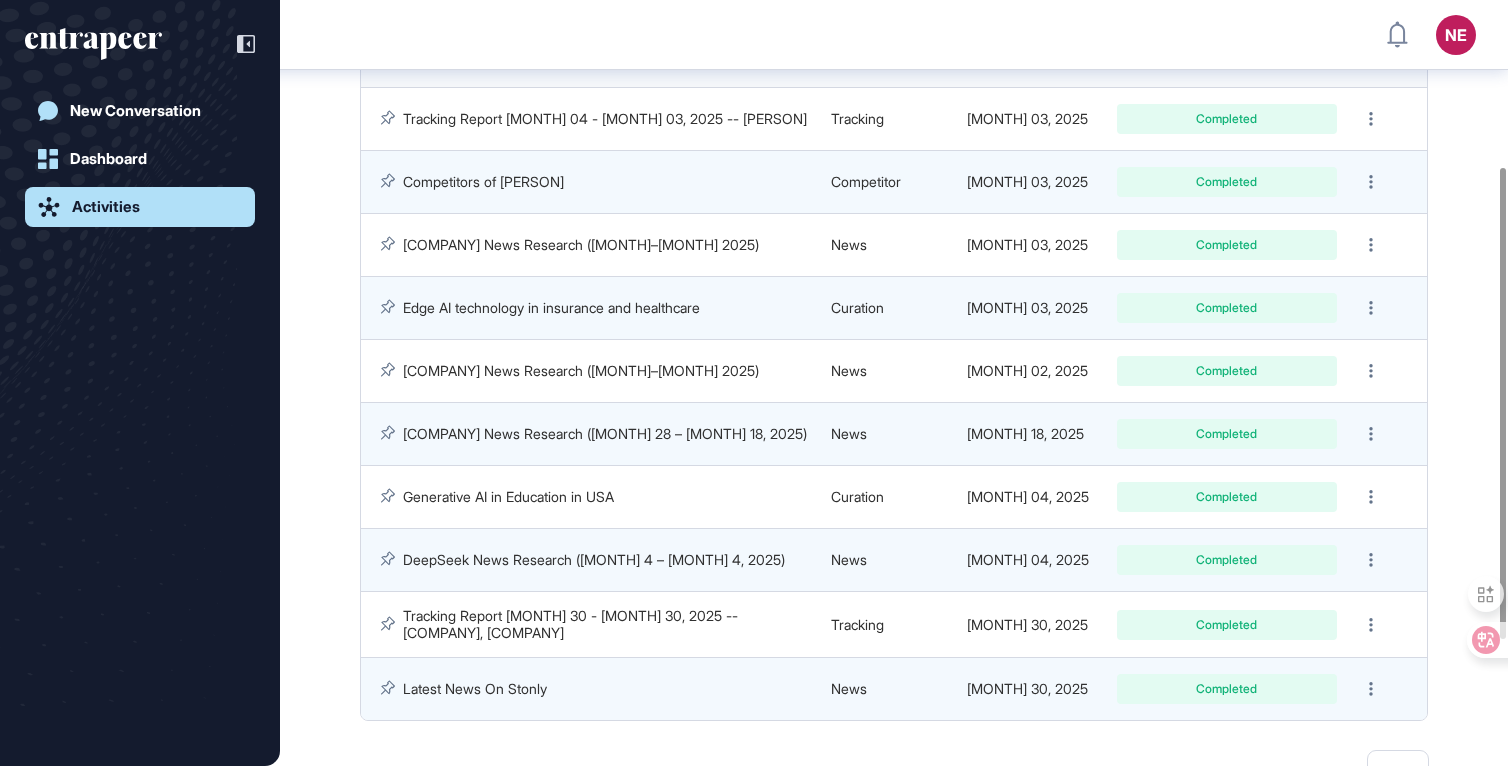 scroll, scrollTop: 419, scrollLeft: 0, axis: vertical 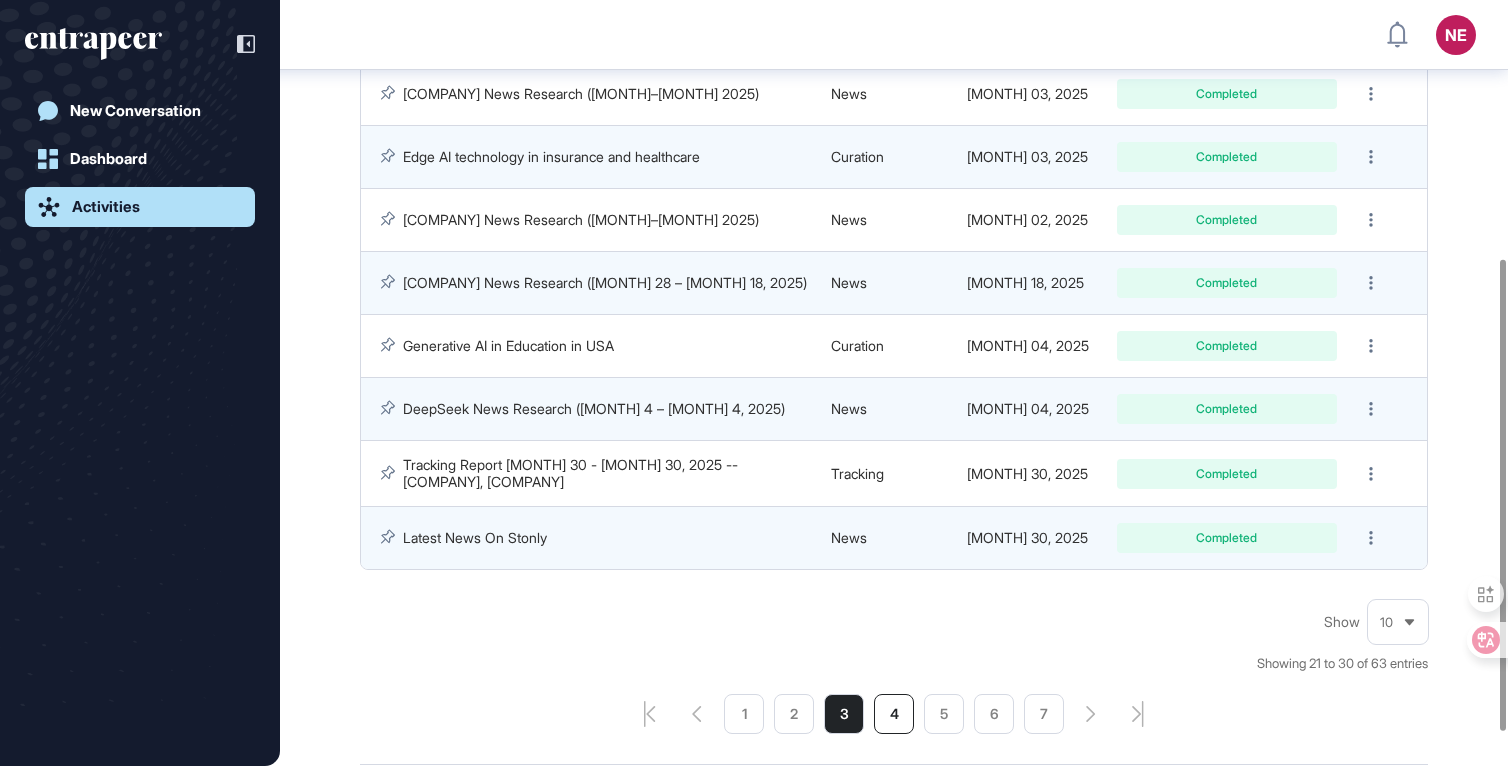 click on "4" at bounding box center (894, 714) 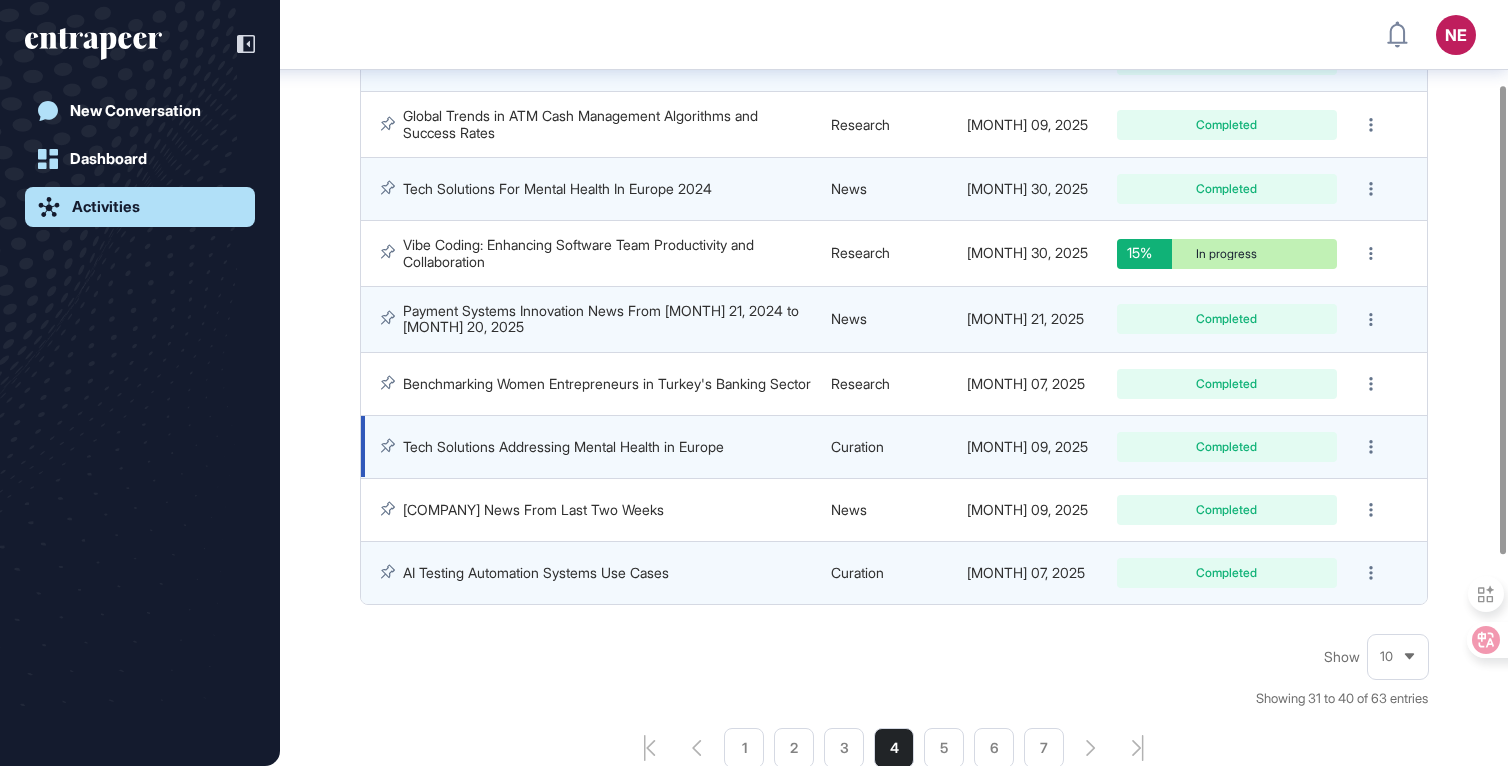 scroll, scrollTop: 0, scrollLeft: 0, axis: both 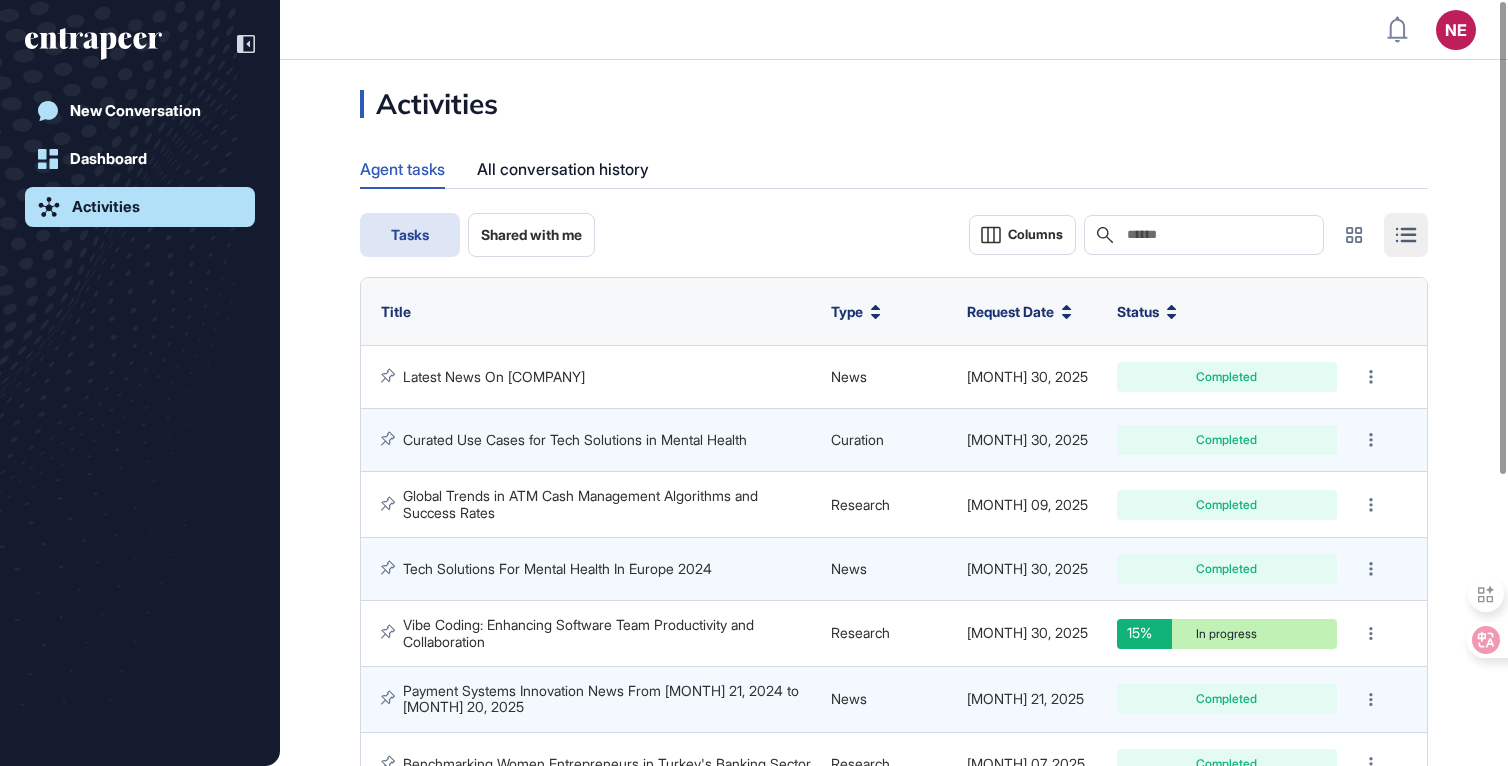 click on "Activities Agent tasks All conversation history Tasks Shared with me Columns Search Title Type Request Date Status Latest News On [PERSON] News [MONTH] 30, 2025 Completed Curated Use Cases for Tech Solutions in Mental Health Curation [MONTH] 30, 2025 Completed Global Trends in ATM Cash Management Algorithms and Success Rates Research [MONTH] 09, 2025 Completed Tech Solutions For Mental Health In Europe 2024 News [MONTH] 30, 2025 Completed Vibe Coding: Enhancing Software Team Productivity and Collaboration Research [MONTH] 30, 2025 15% In progress Payment Systems Innovation News From [MONTH] 21, 2024 to [MONTH] 20, 2025 News [MONTH] 21, 2025 Completed Benchmarking Women Entrepreneurs in Turkey's Banking Sector Research [MONTH] 07, 2025 Completed Tech Solutions Addressing Mental Health in Europe Curation [MONTH] 09, 2025 Completed Tesla News From Last Two Weeks News [MONTH] 09, 2025 Completed AI Testing Automation Systems Use Cases Curation [MONTH] 07, 2025 Completed Show 10 Showing 31 to 40 of 63 entries 1 2 3 4 5 6 7 Choose collection Creative" at bounding box center (894, 619) 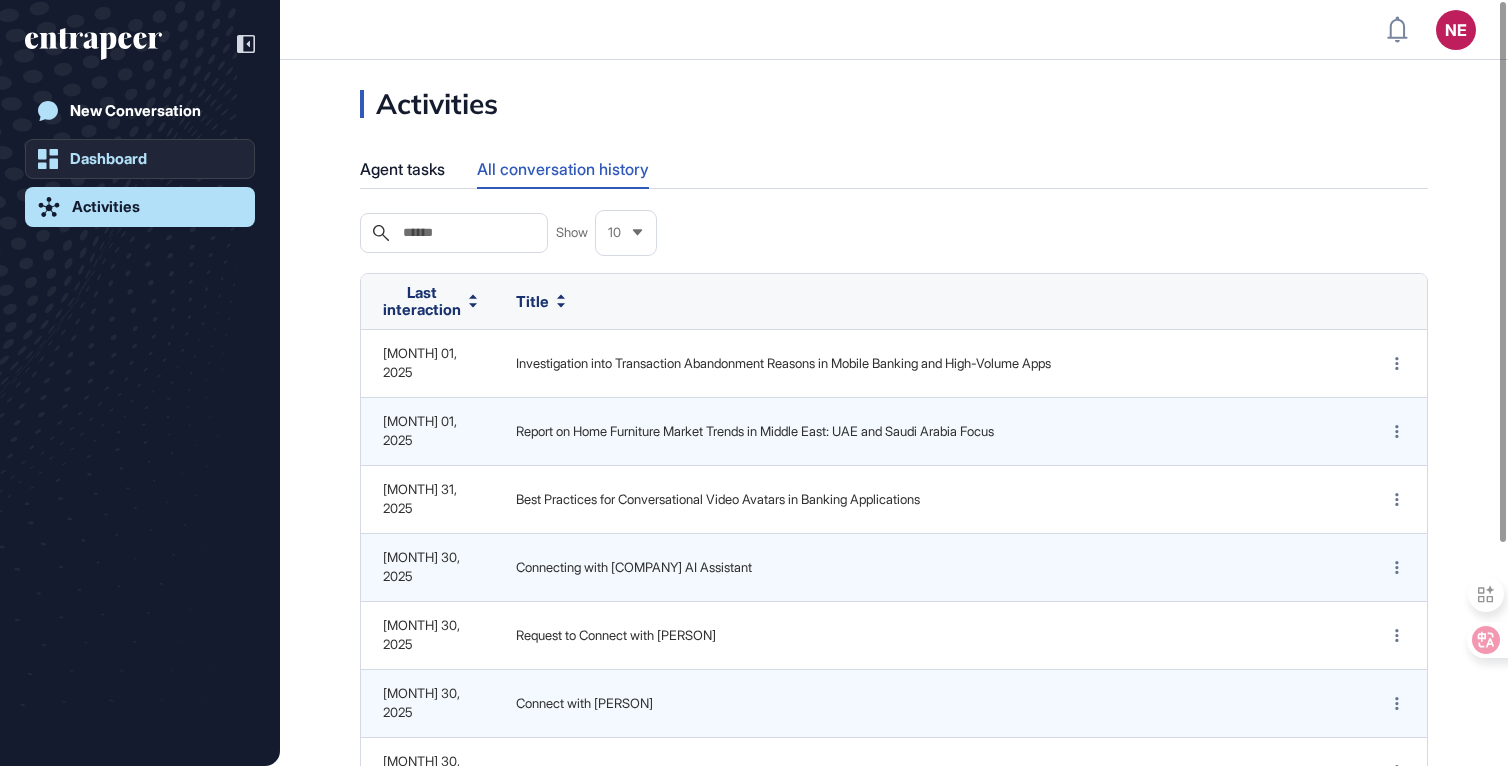 click on "Dashboard" 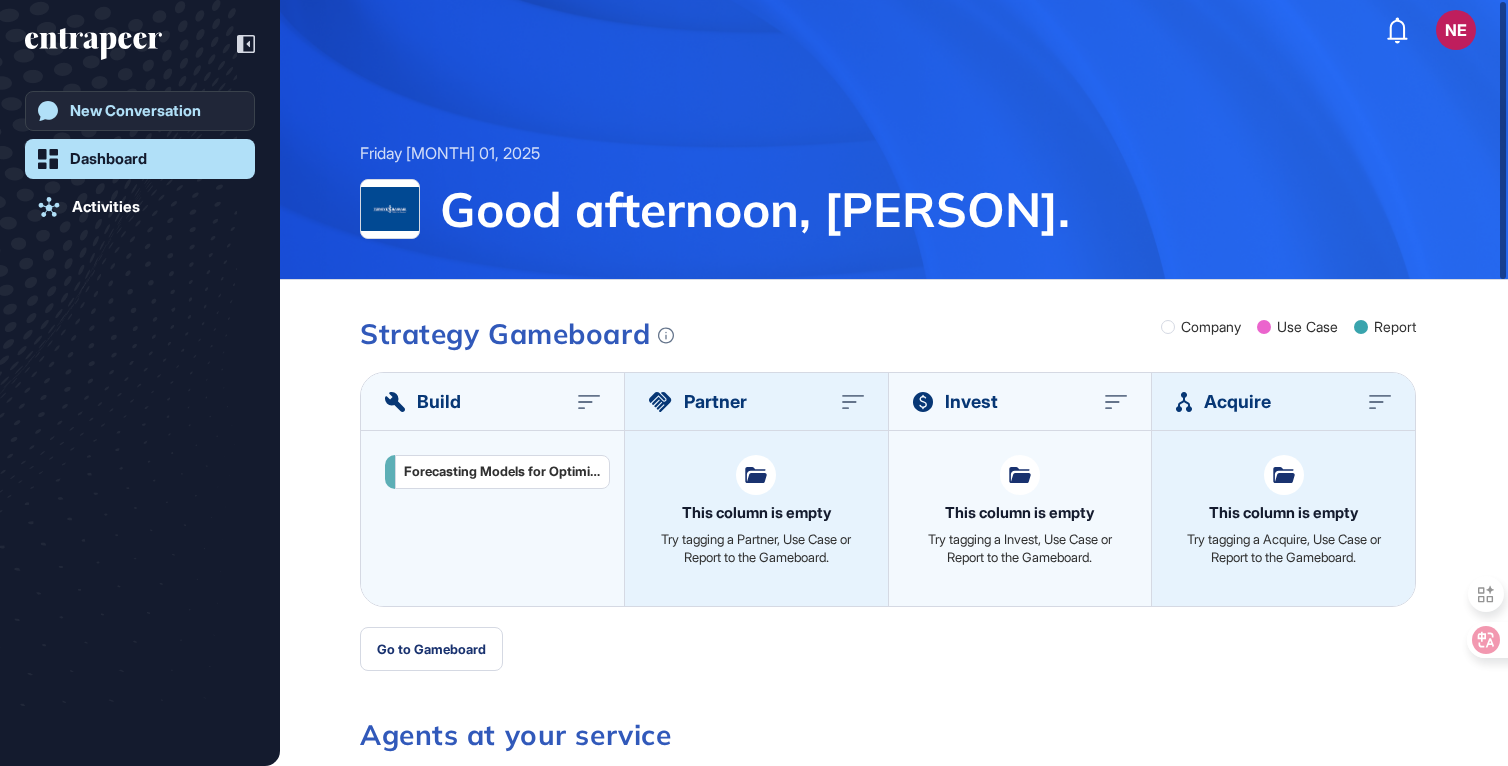 click on "New Conversation" 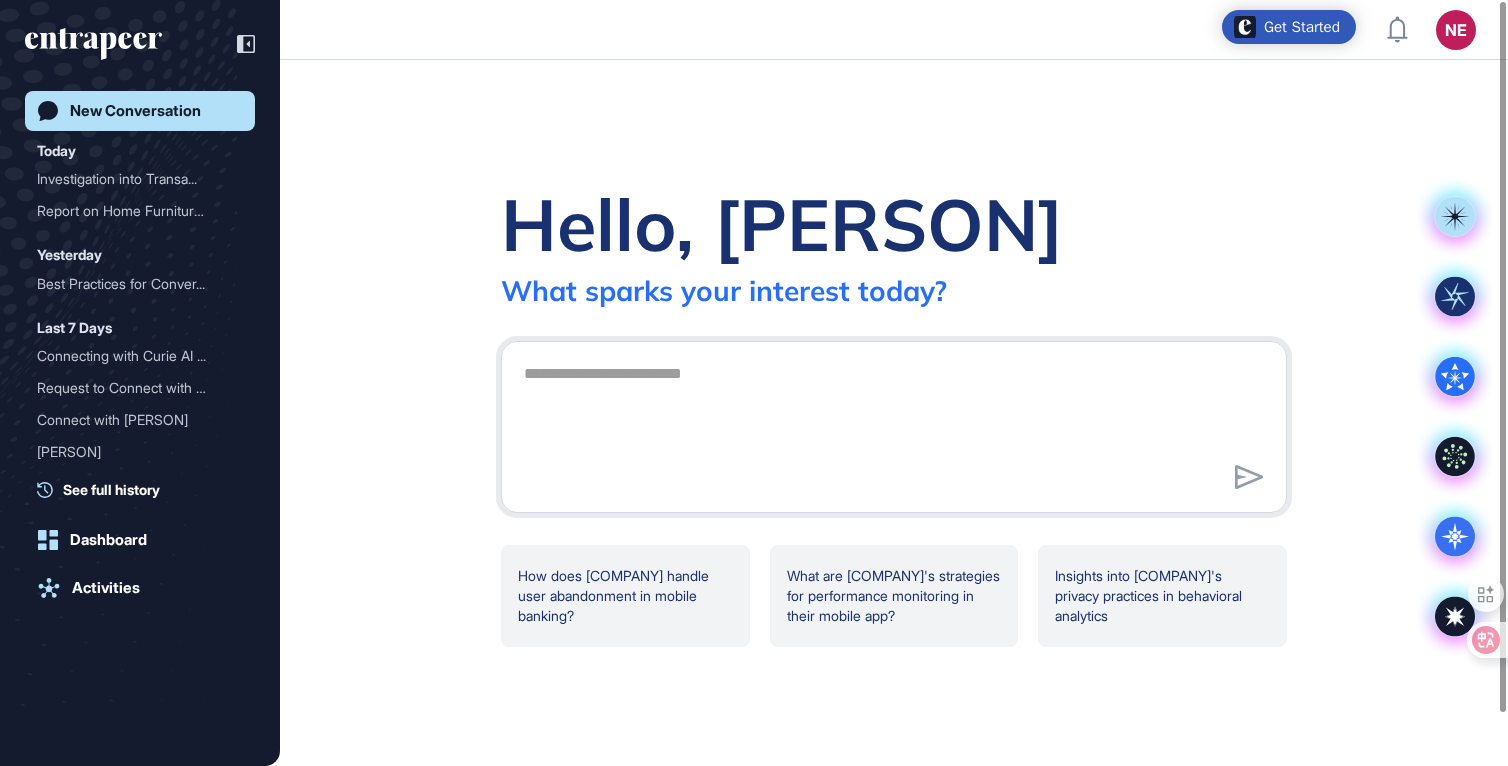 click on "Hello, [PERSON] What sparks your interest today?" at bounding box center (894, 243) 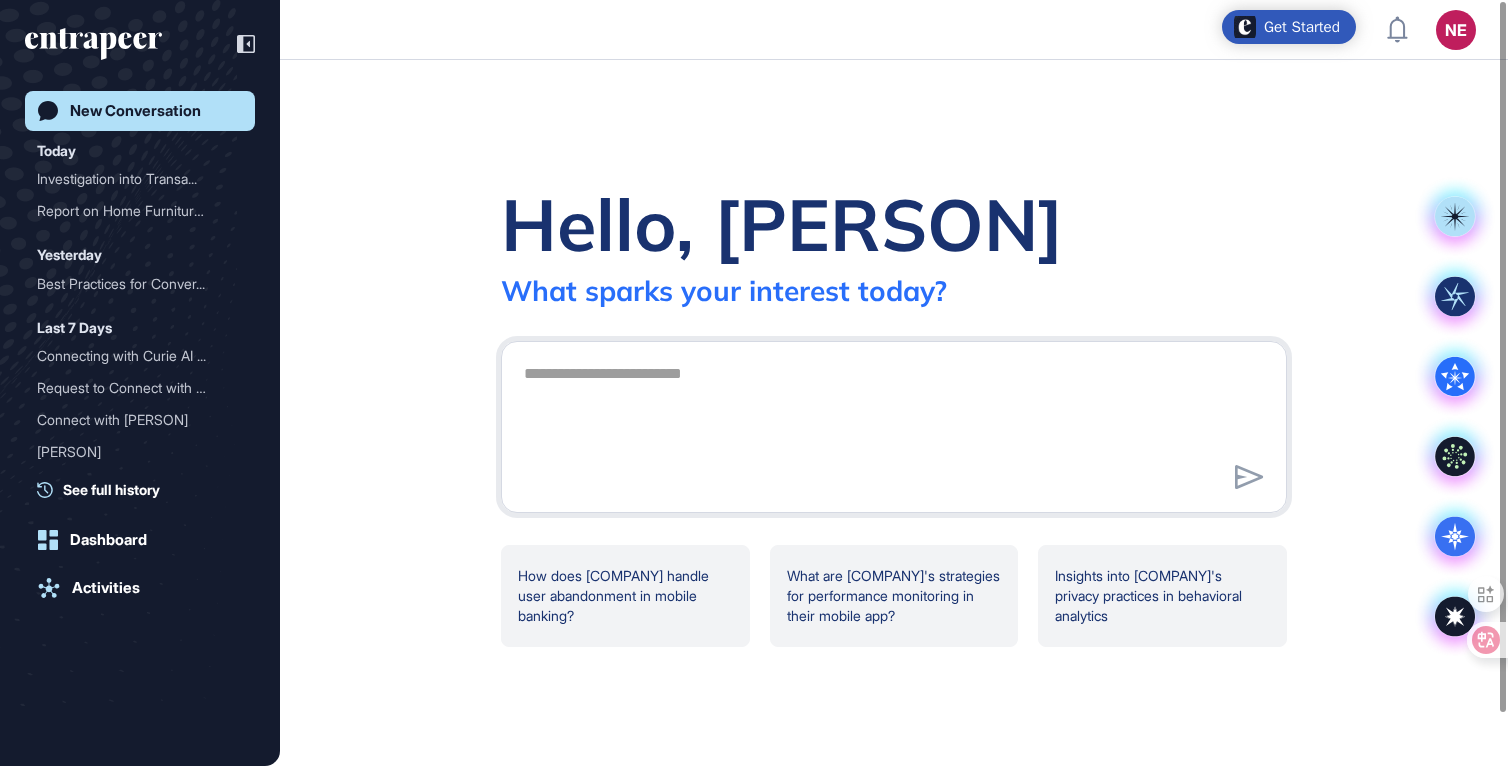 drag, startPoint x: 870, startPoint y: 251, endPoint x: 1279, endPoint y: 374, distance: 427.09485 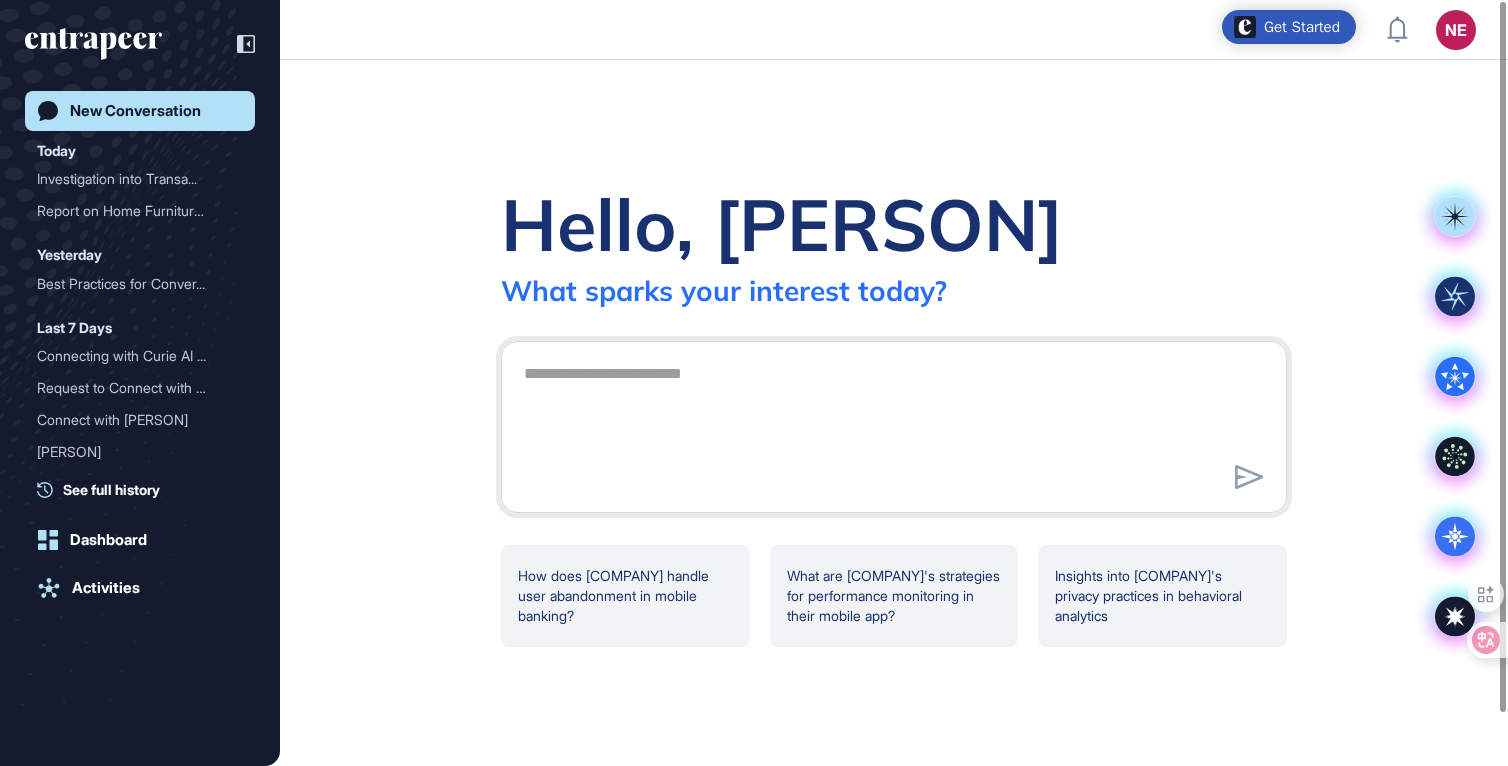 drag, startPoint x: 458, startPoint y: 171, endPoint x: 448, endPoint y: 172, distance: 10.049875 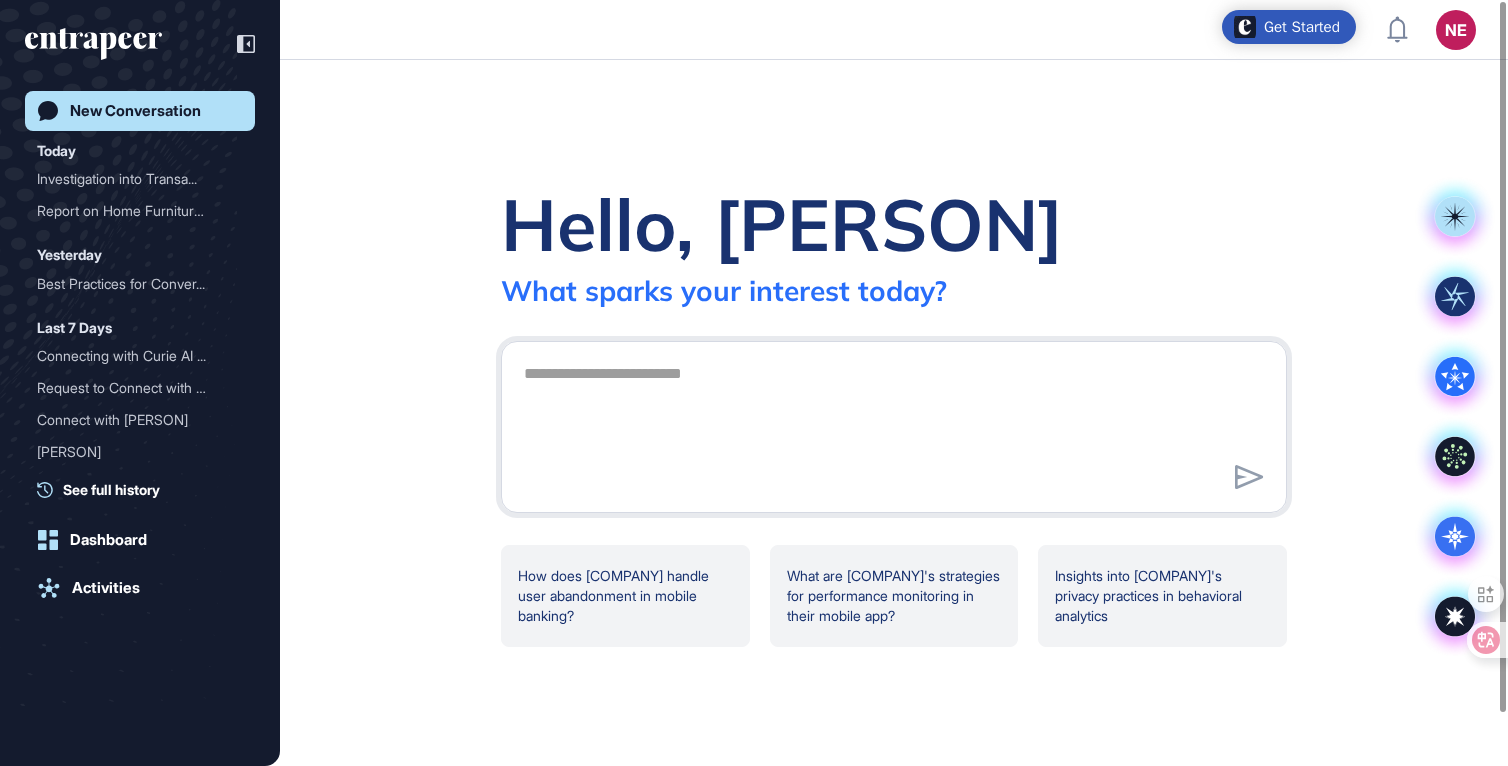 drag, startPoint x: 571, startPoint y: 198, endPoint x: 1130, endPoint y: 353, distance: 580.0914 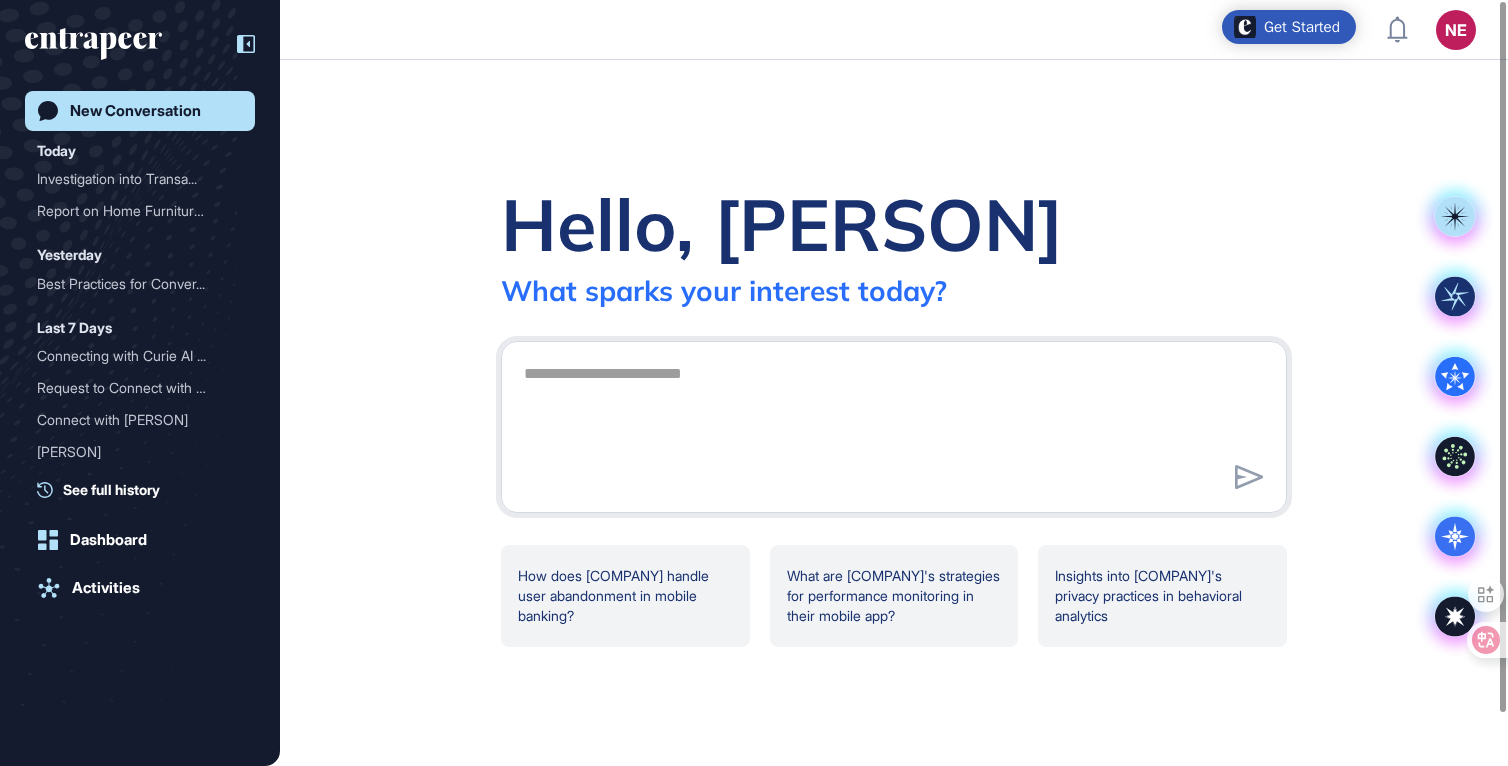 click 